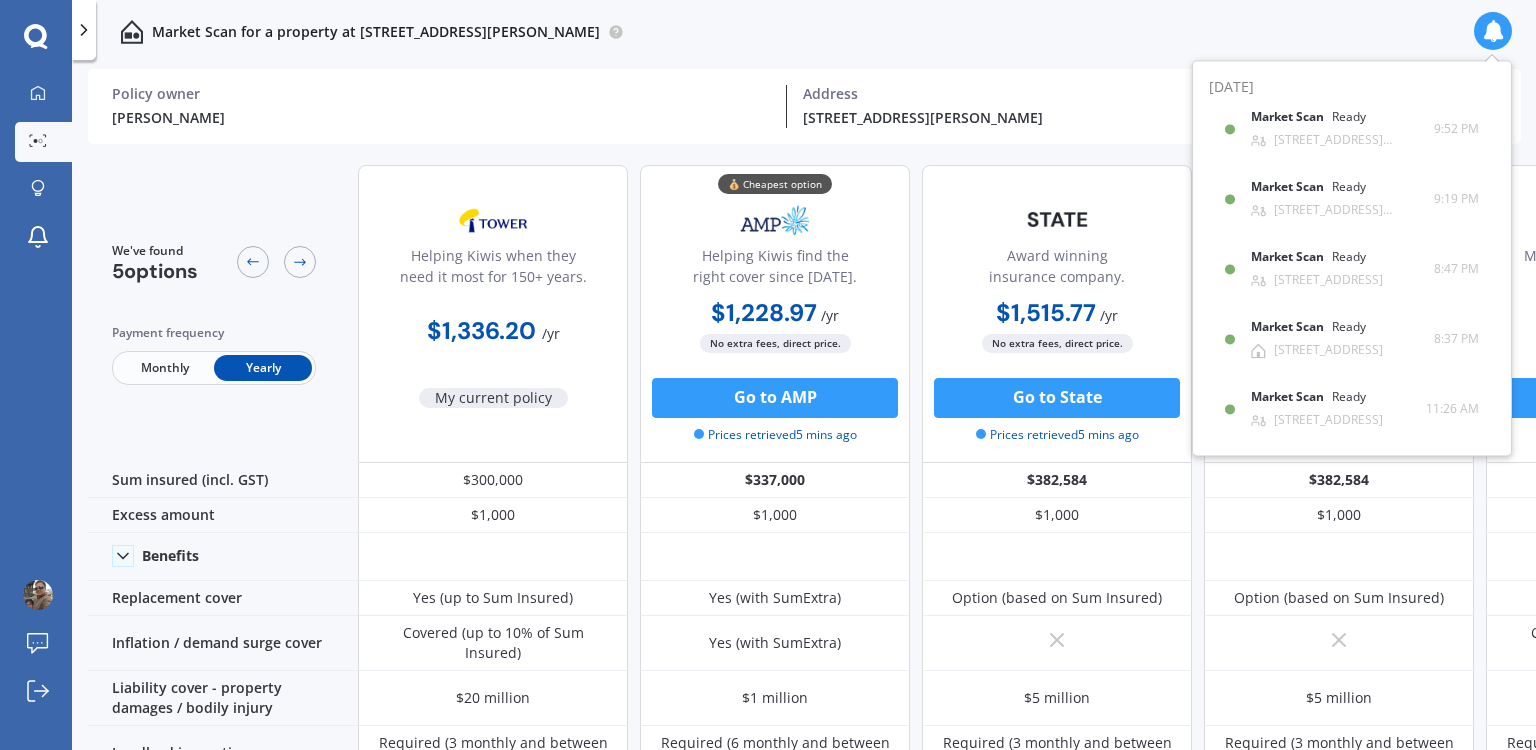 scroll, scrollTop: 0, scrollLeft: 0, axis: both 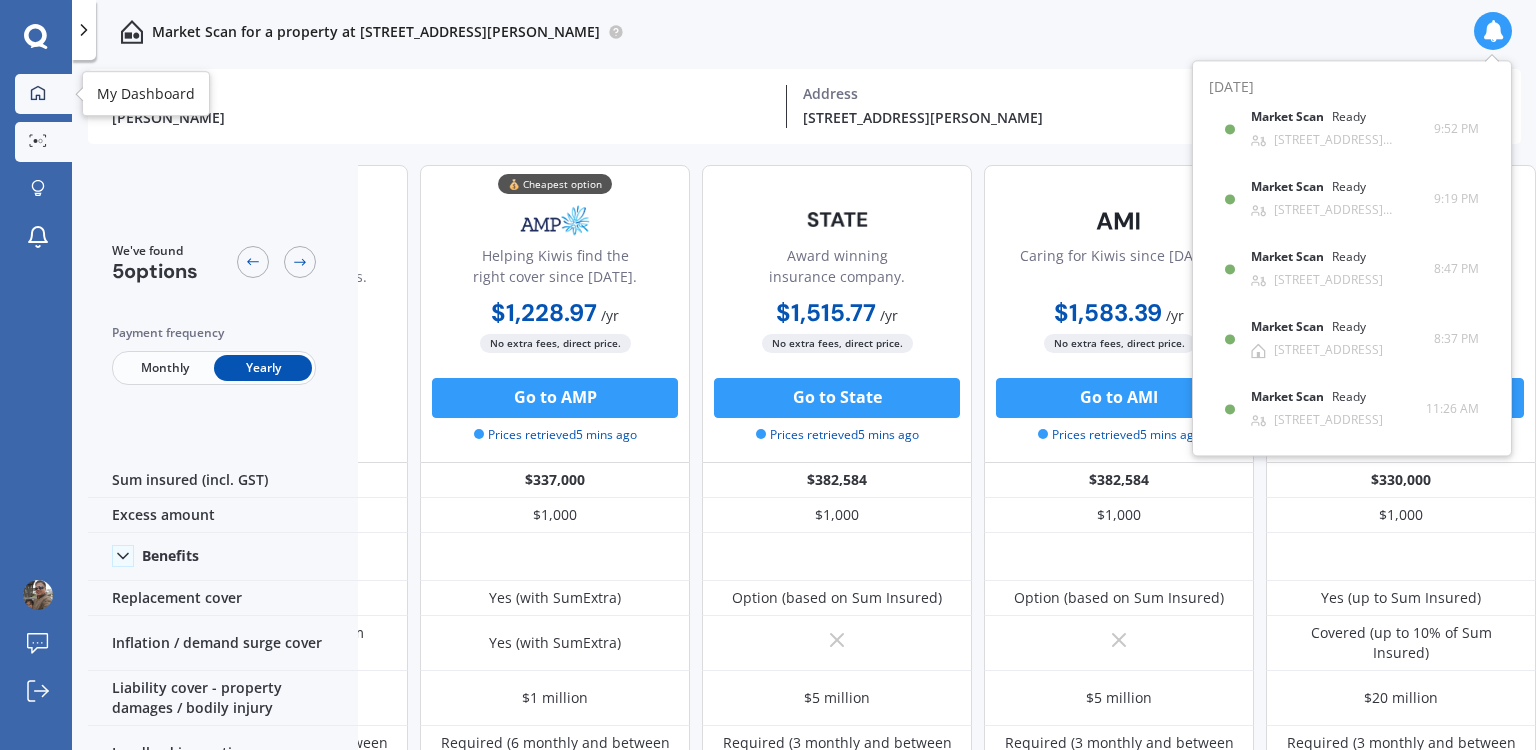 click 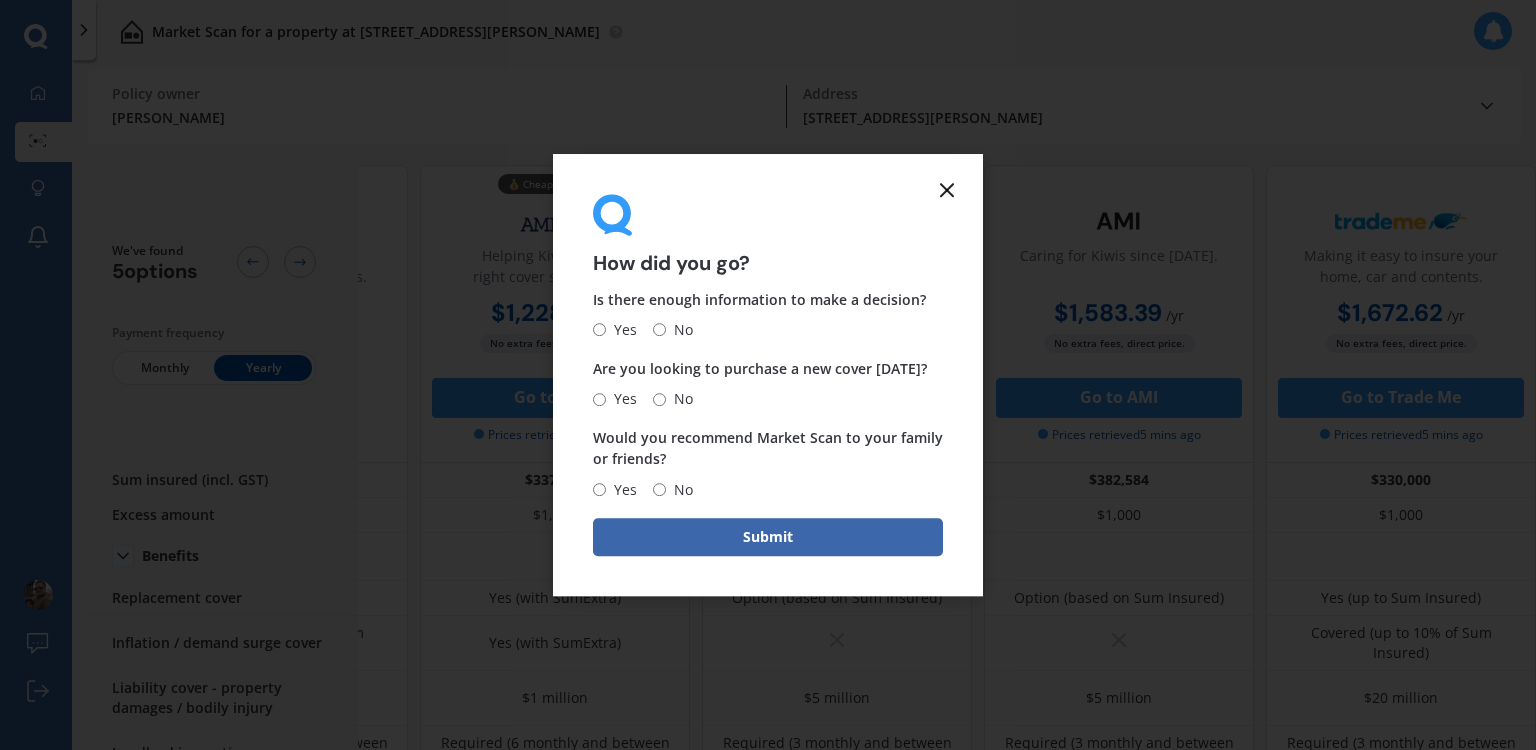 click 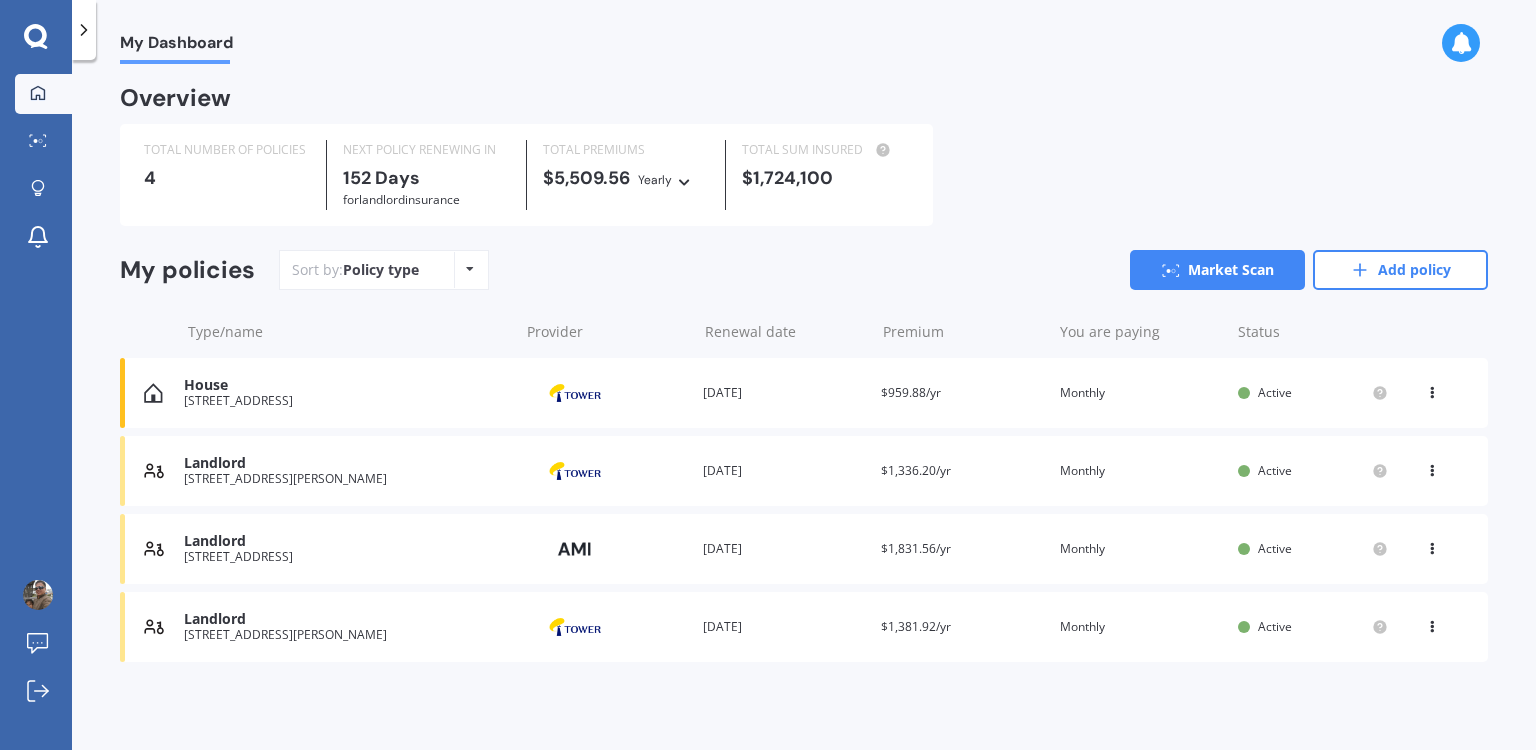 click on "Provider" at bounding box center [606, 549] 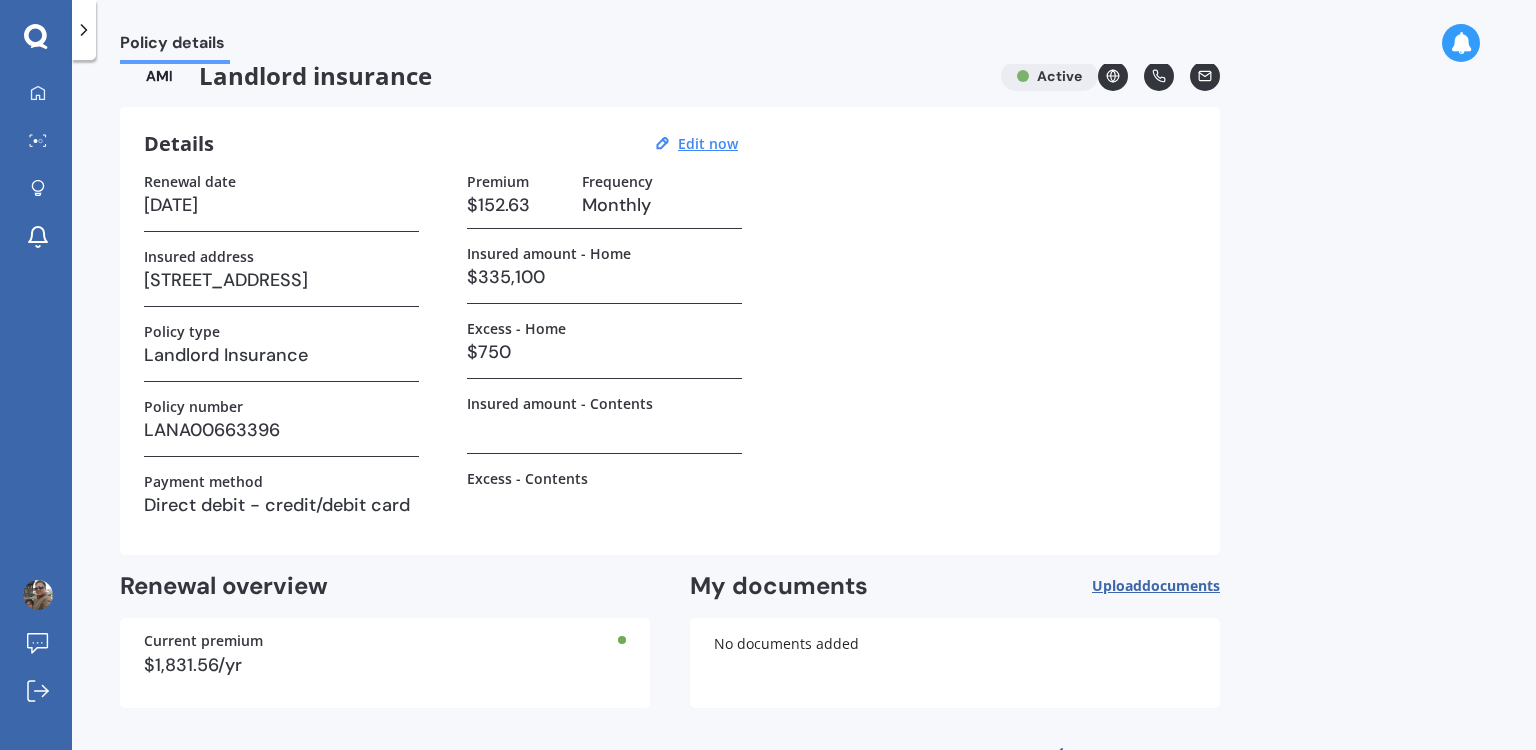 scroll, scrollTop: 0, scrollLeft: 0, axis: both 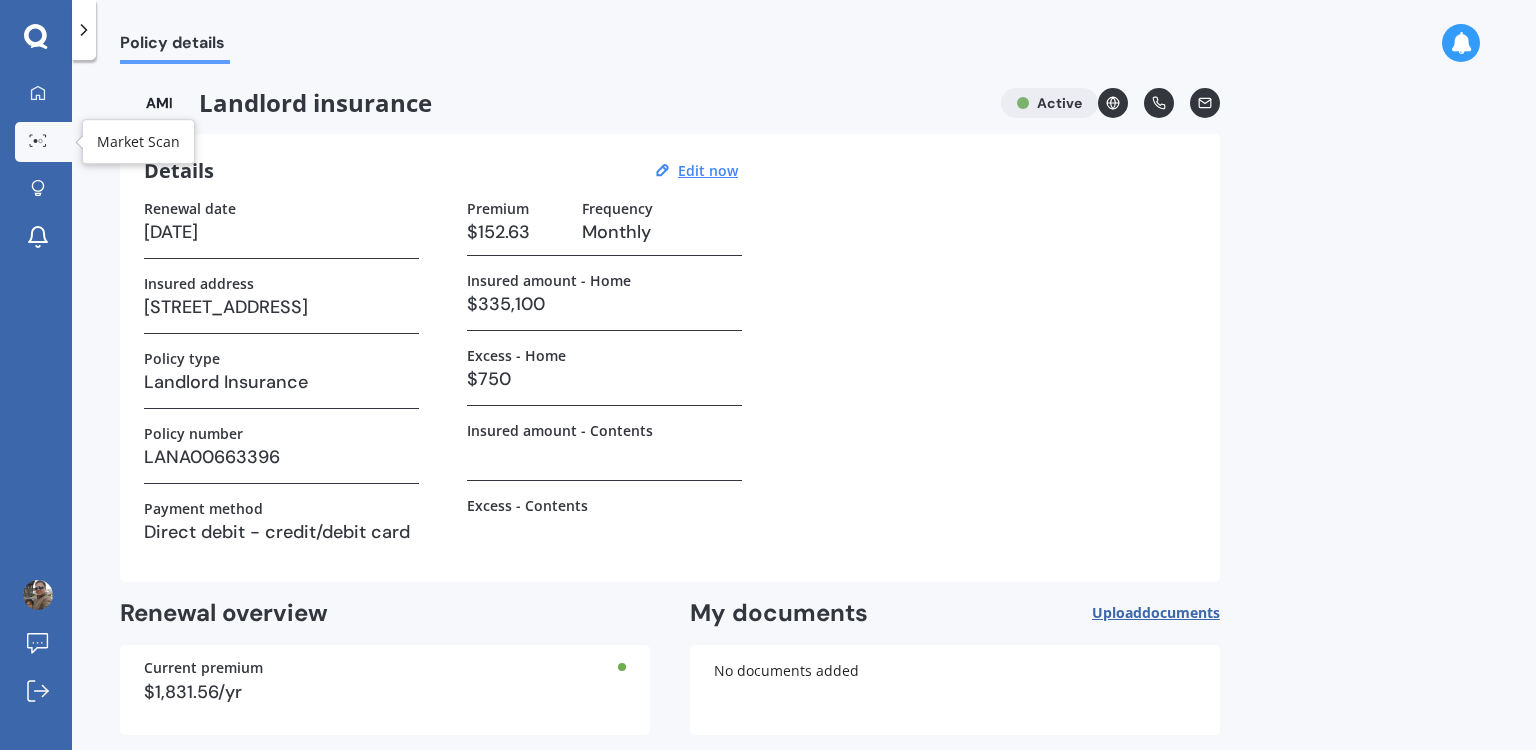 click 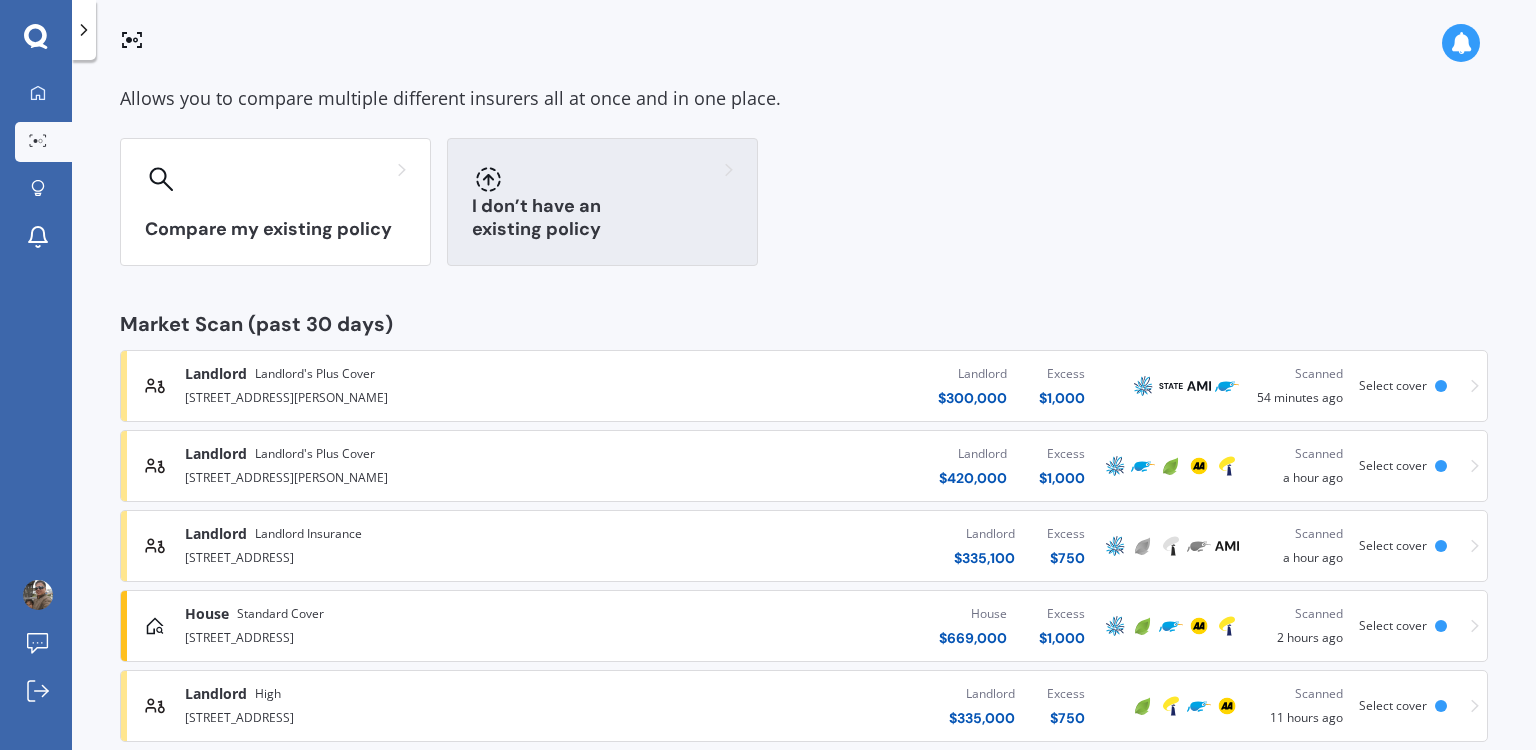 scroll, scrollTop: 129, scrollLeft: 0, axis: vertical 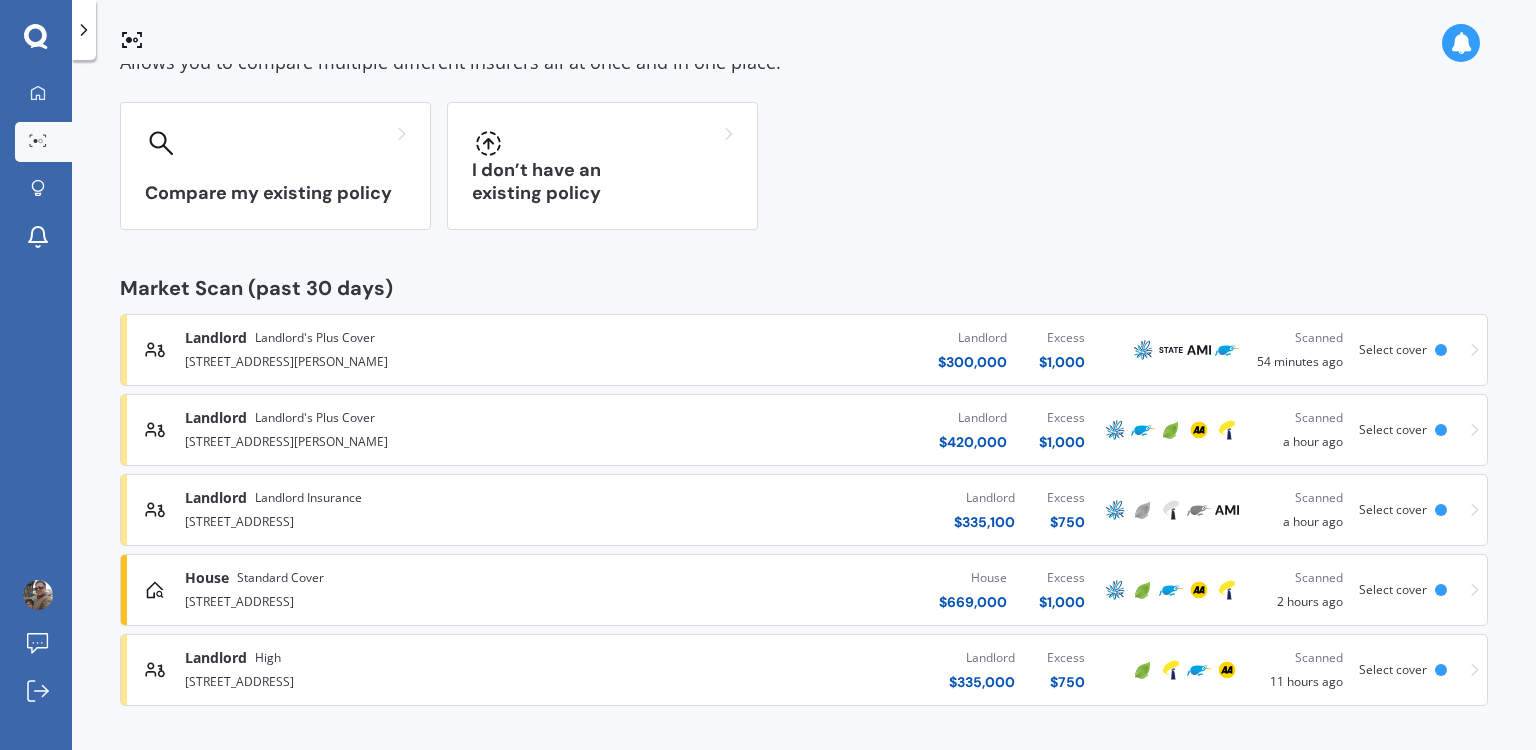 click on "$ 750" at bounding box center [1066, 682] 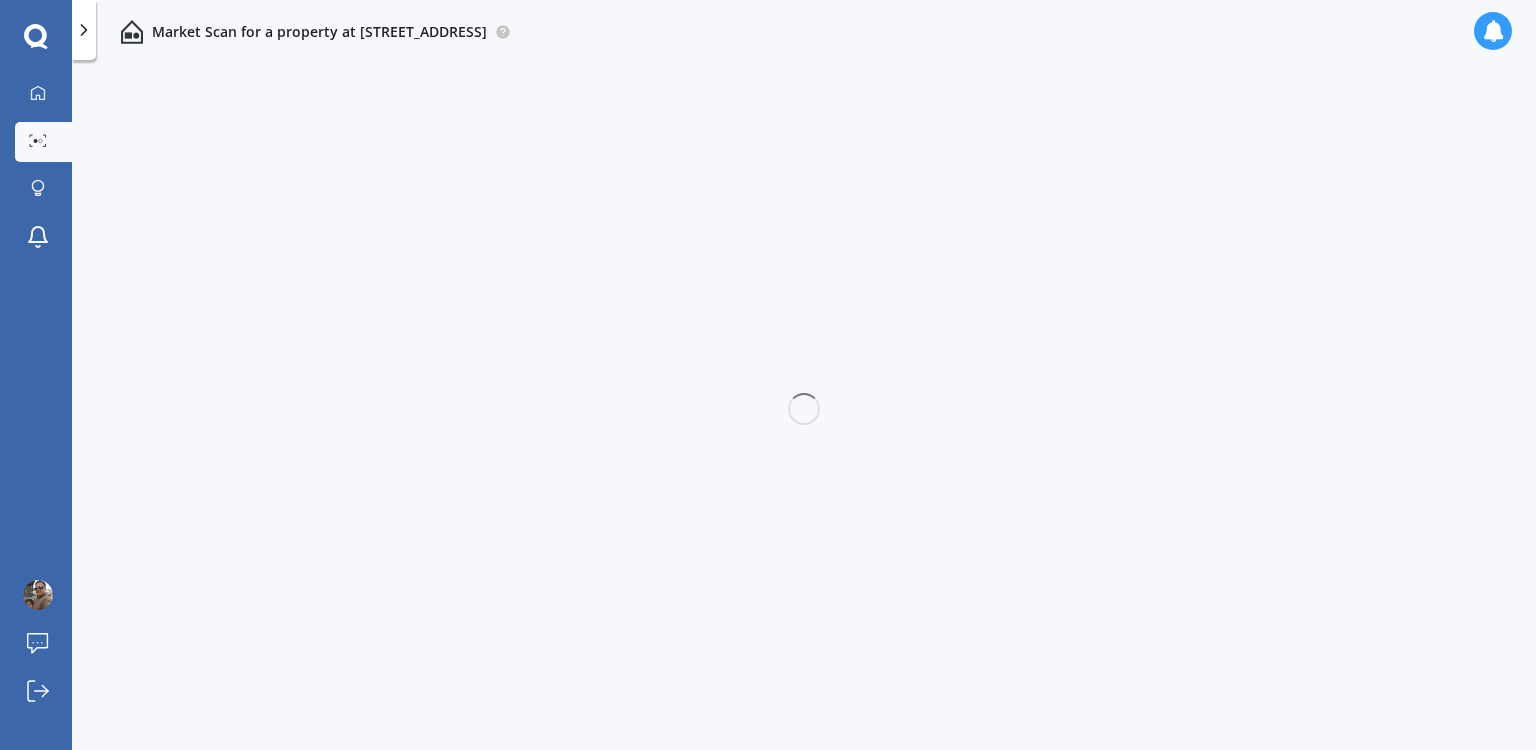 scroll, scrollTop: 0, scrollLeft: 0, axis: both 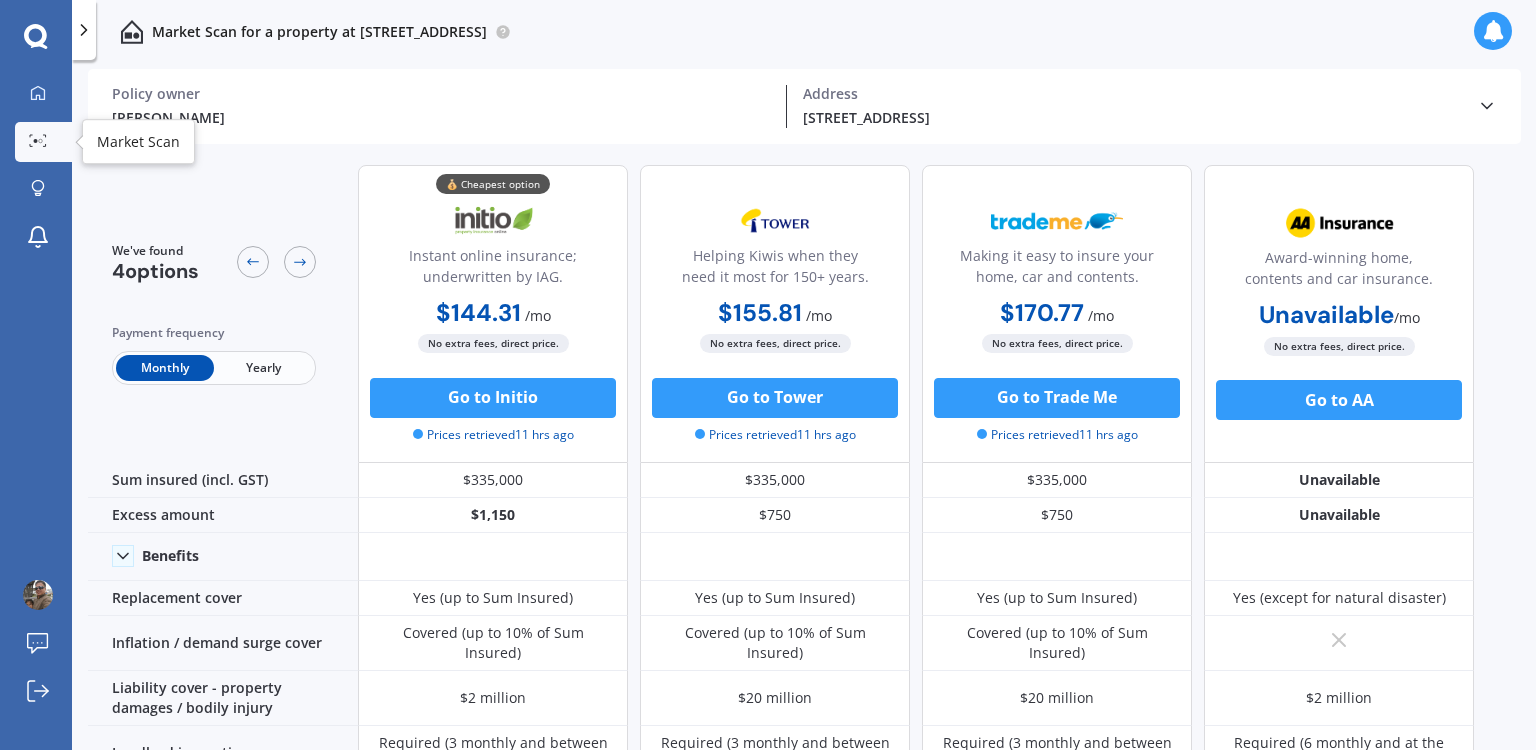 click 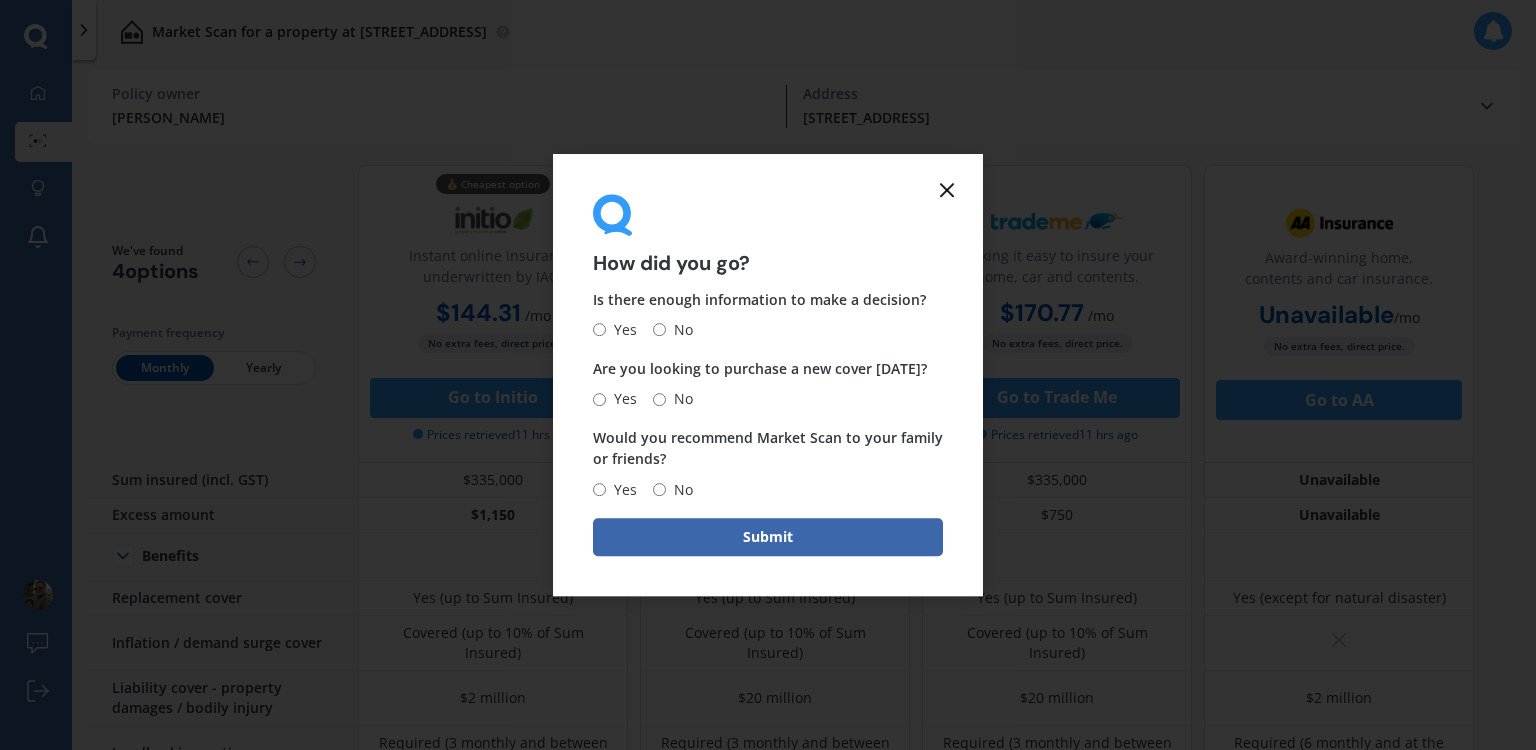click 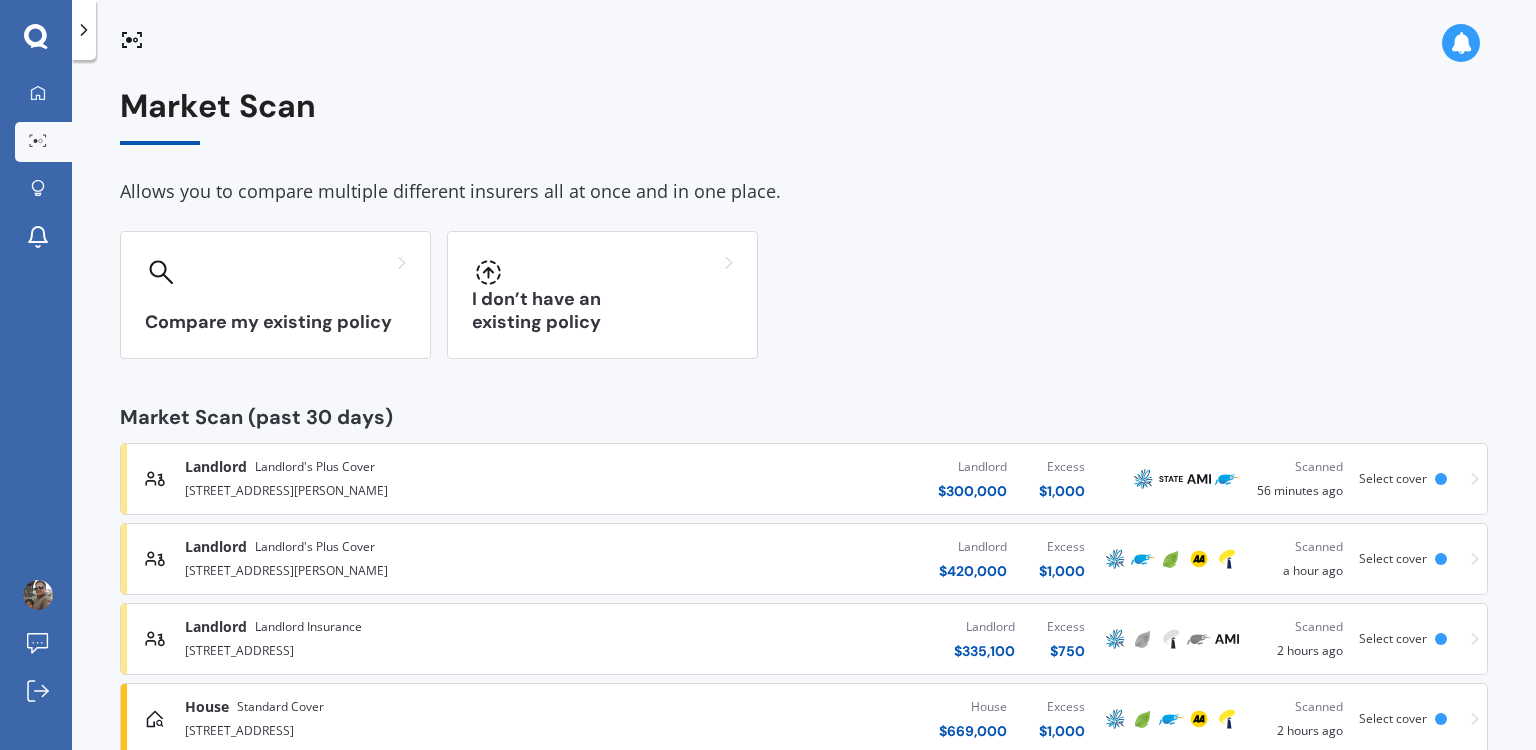 scroll, scrollTop: 129, scrollLeft: 0, axis: vertical 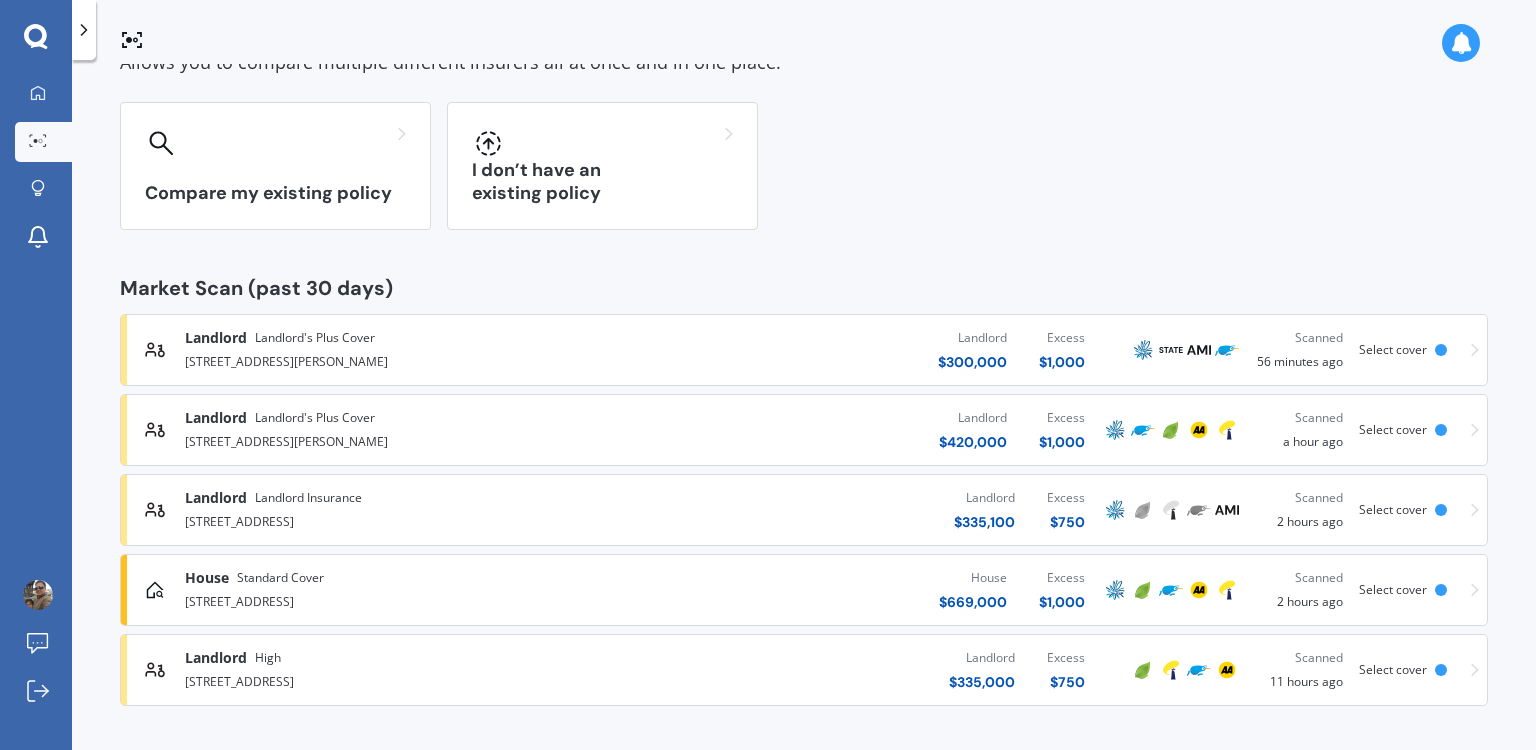 click on "[STREET_ADDRESS]" at bounding box center (404, 520) 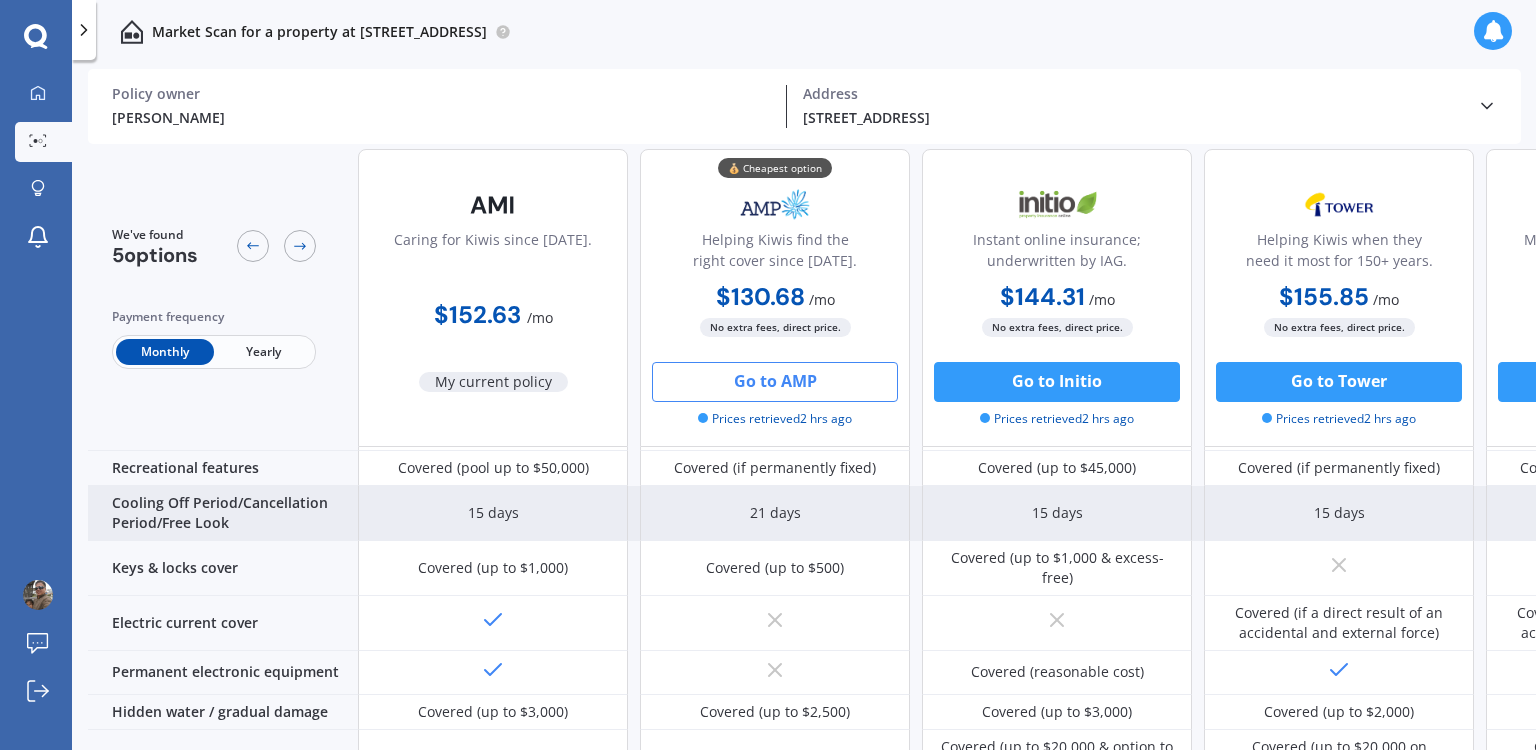 scroll, scrollTop: 0, scrollLeft: 0, axis: both 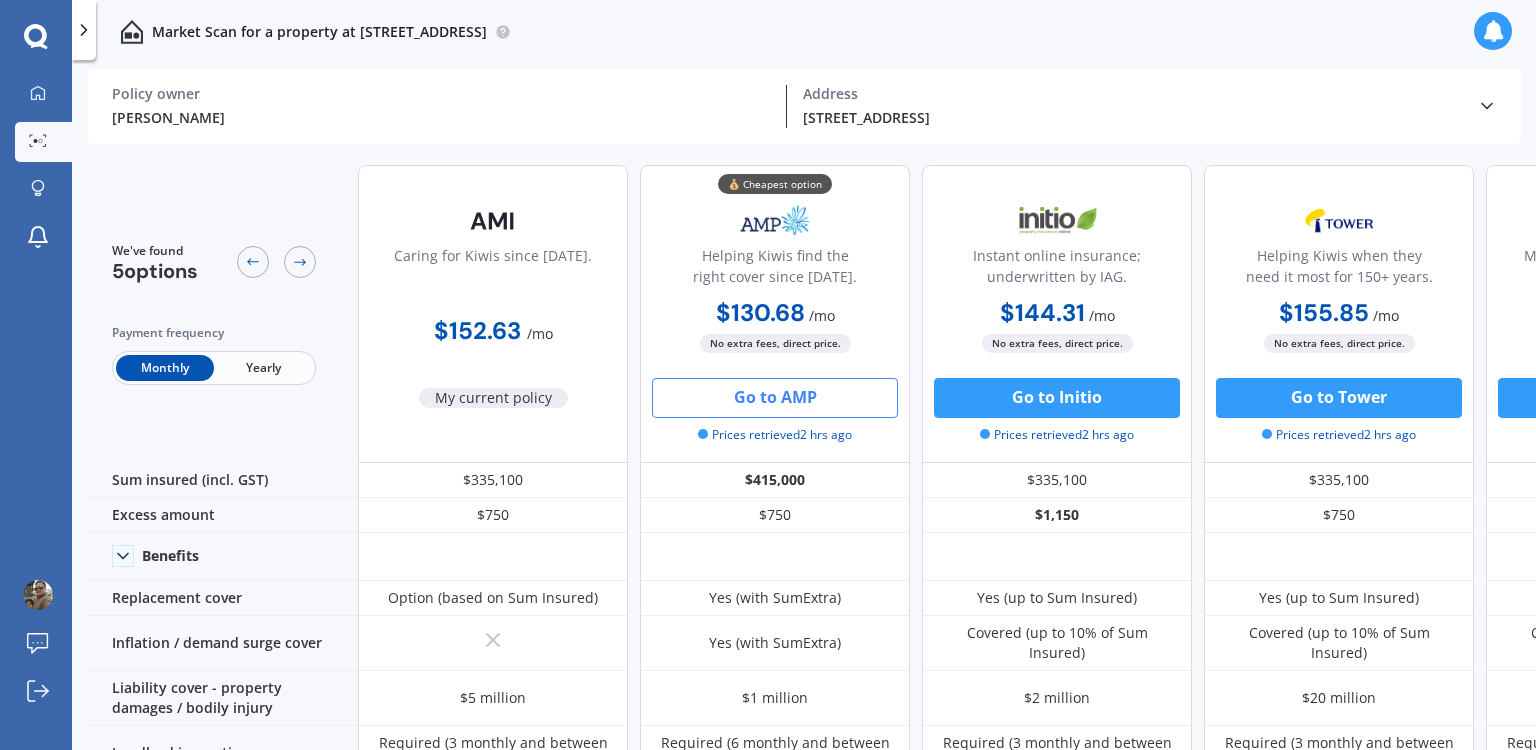 click on "Go to AMP" at bounding box center (775, 398) 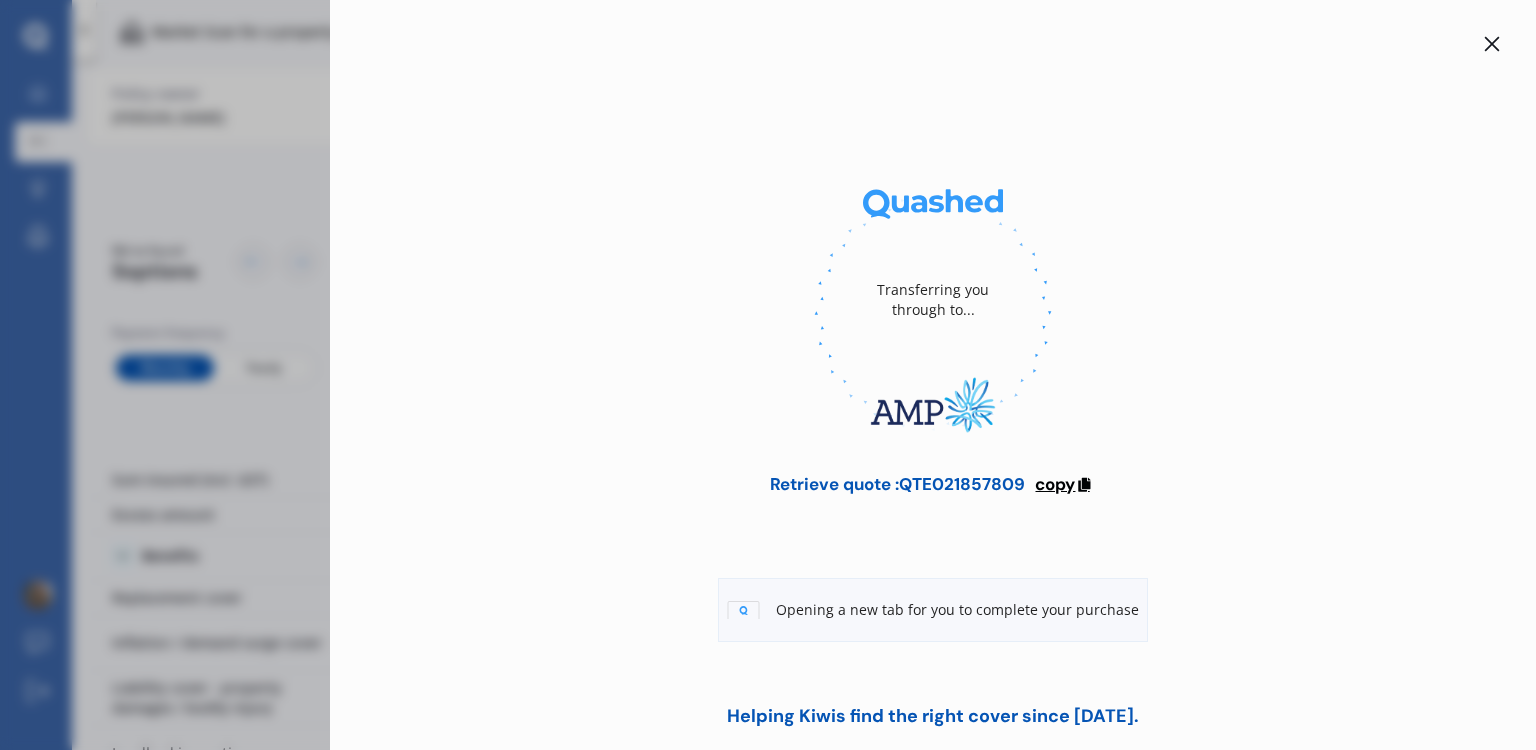 click on "copy" at bounding box center [1055, 484] 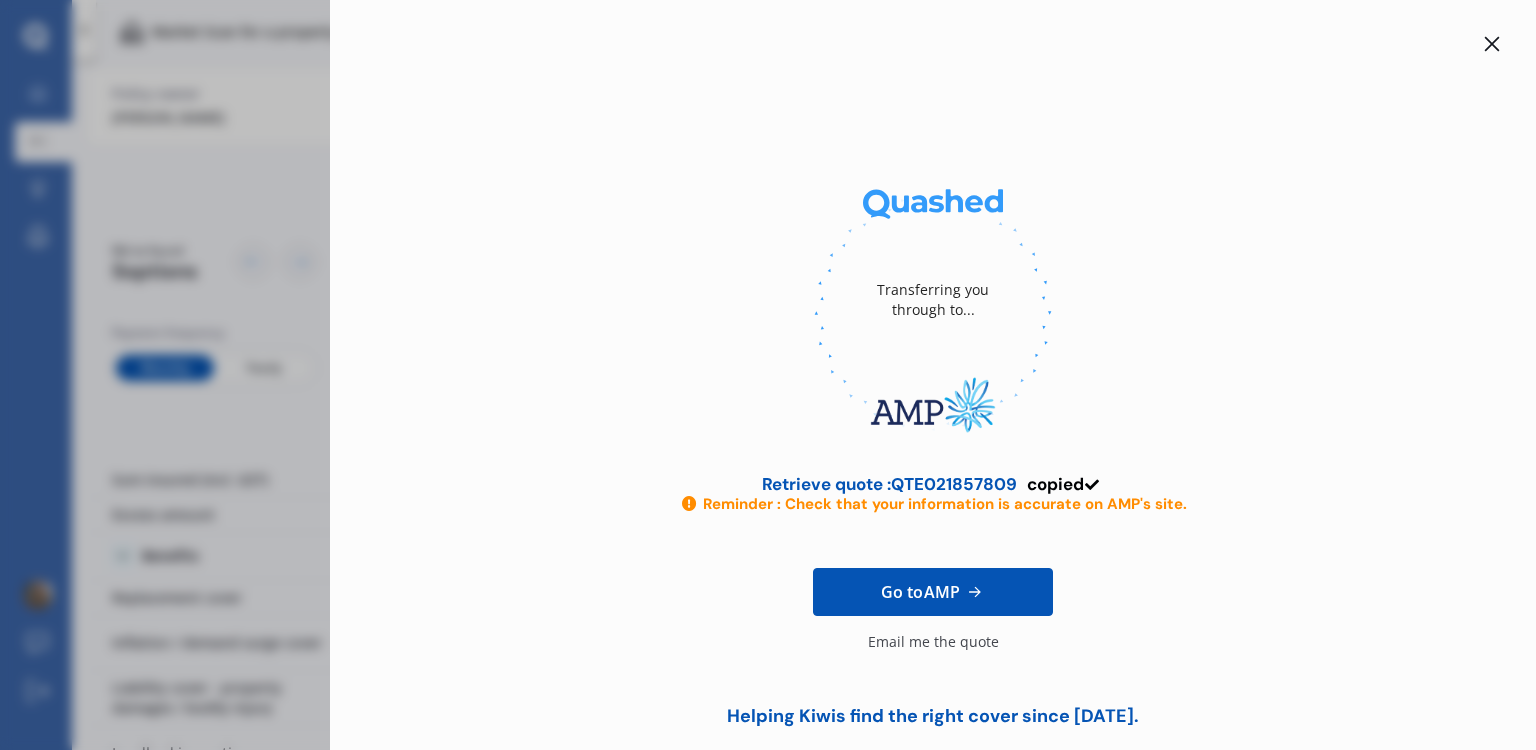 click 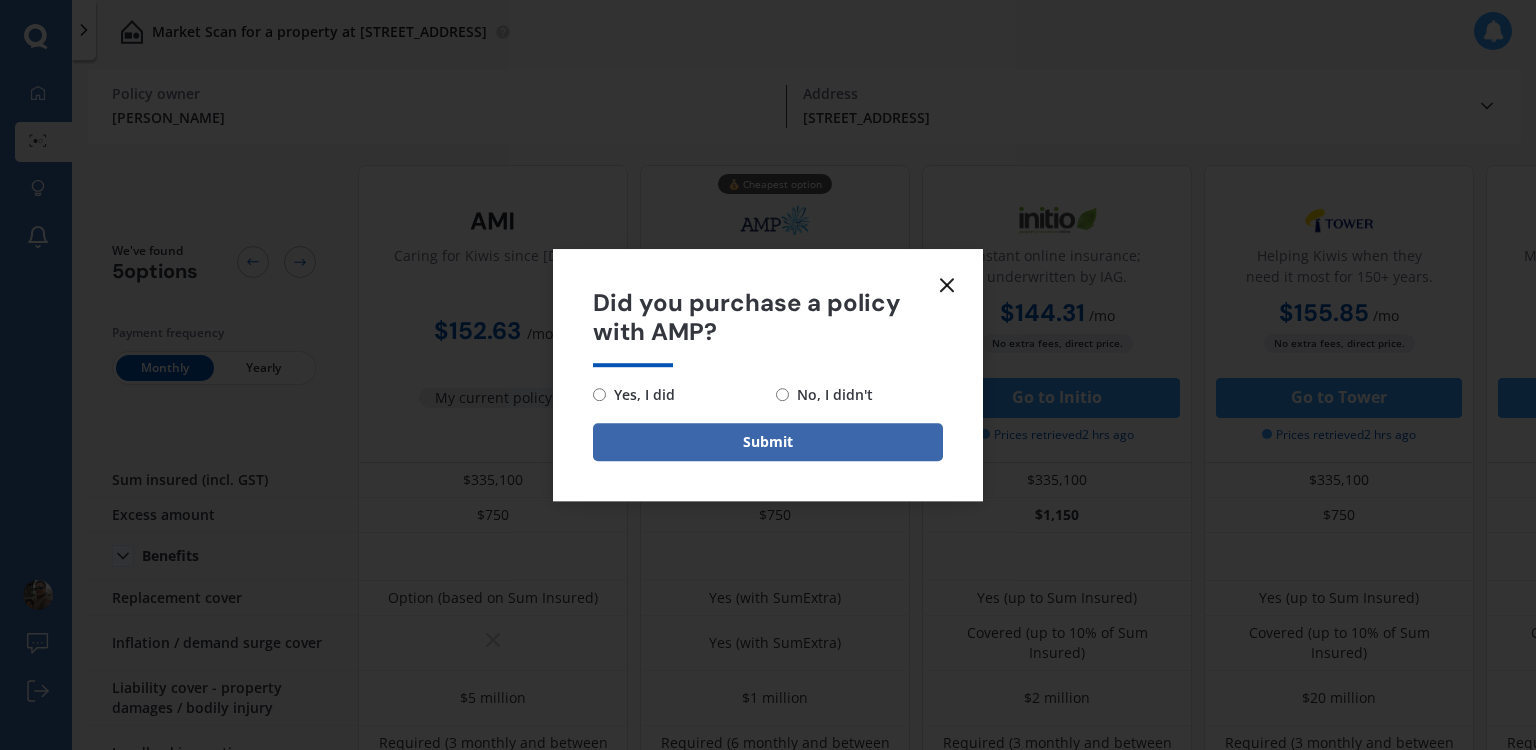 click on "No, I didn't" at bounding box center [831, 395] 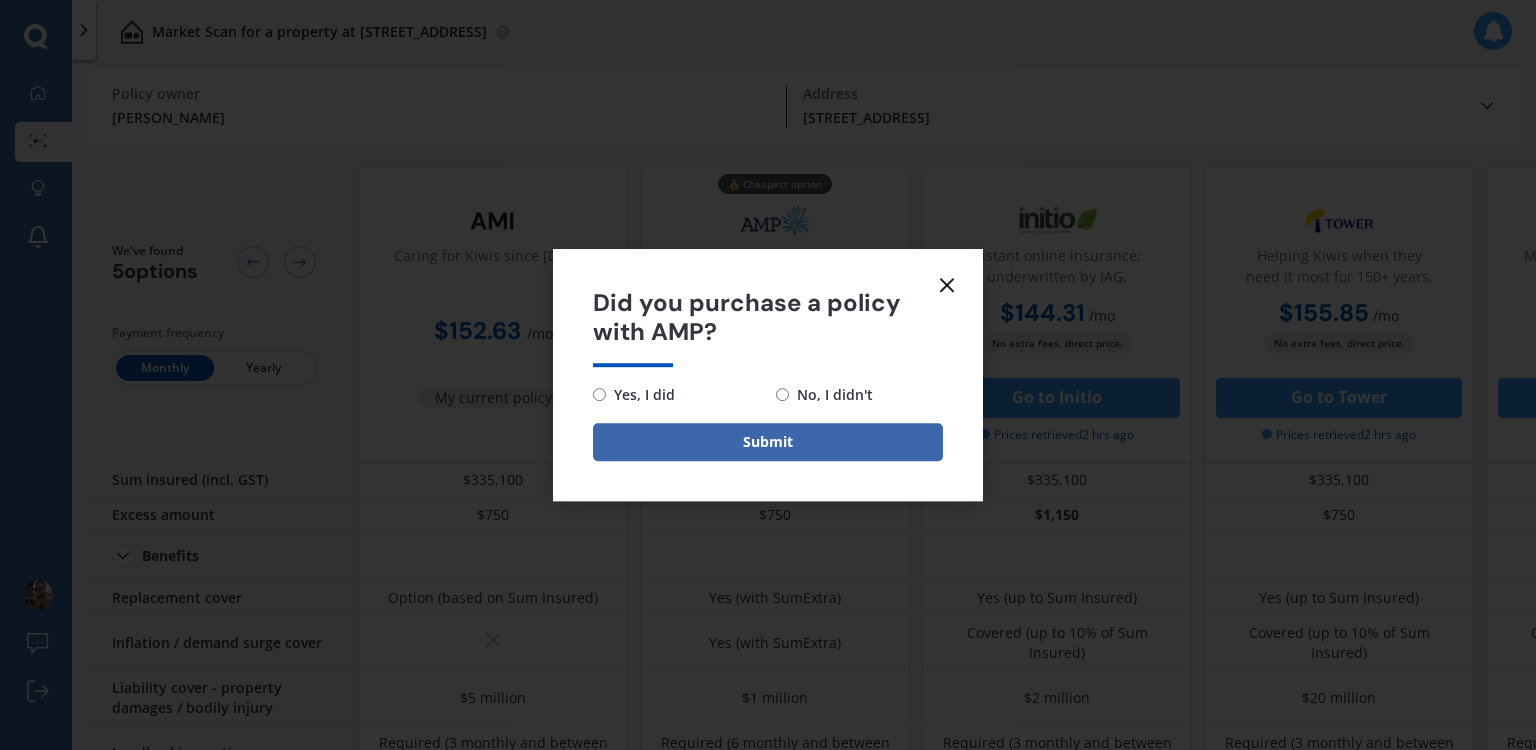 click on "No, I didn't" at bounding box center [782, 394] 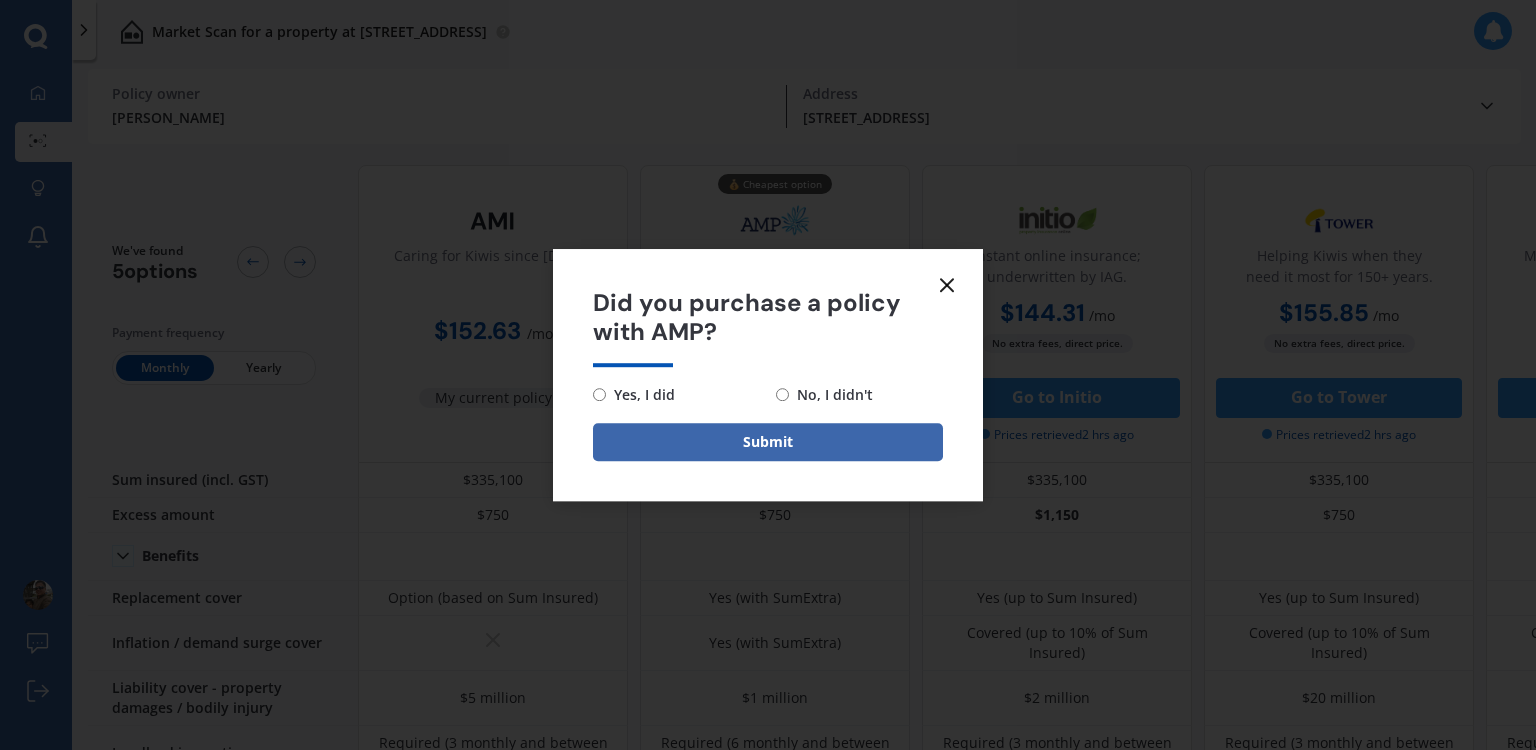 radio on "true" 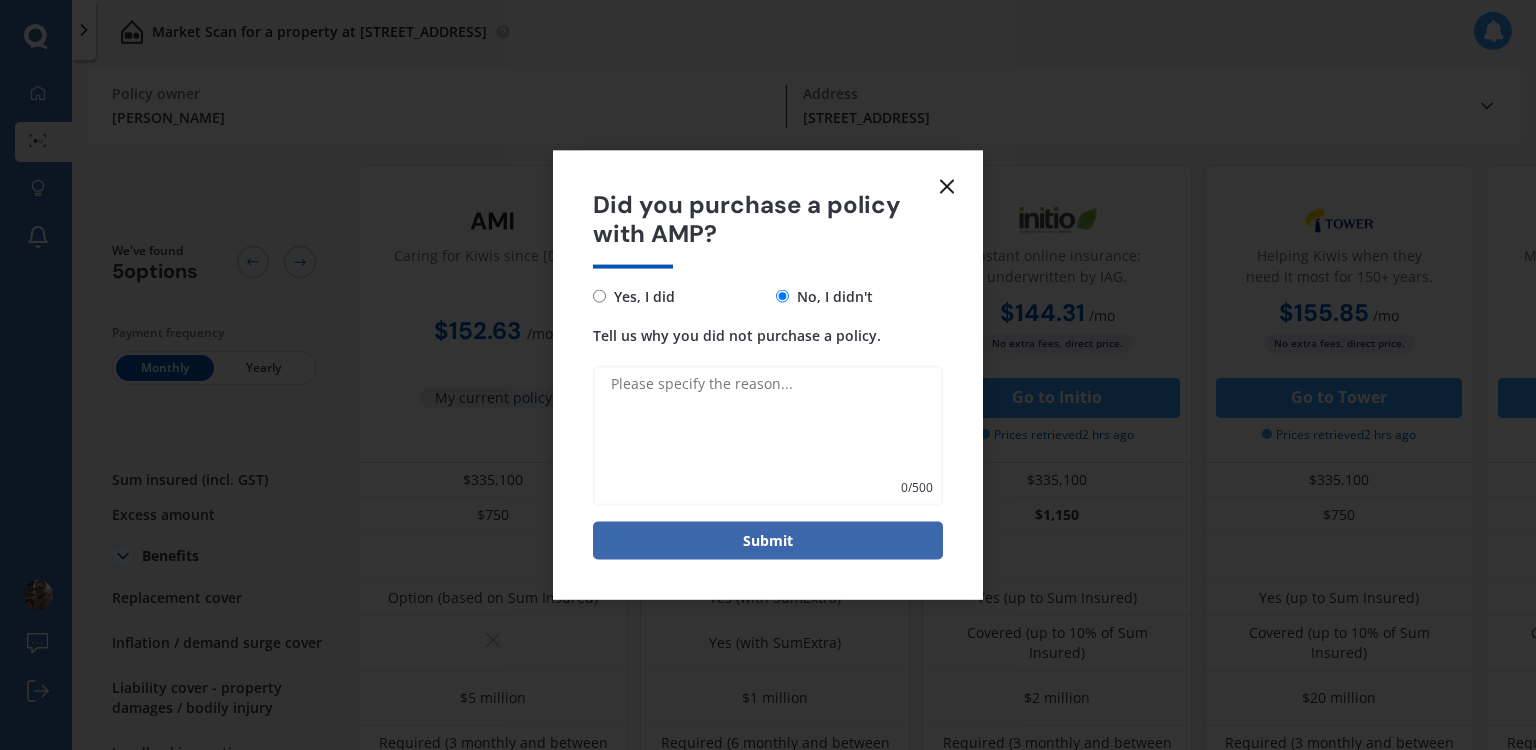 click on "Tell us why you did not purchase a policy." at bounding box center (768, 435) 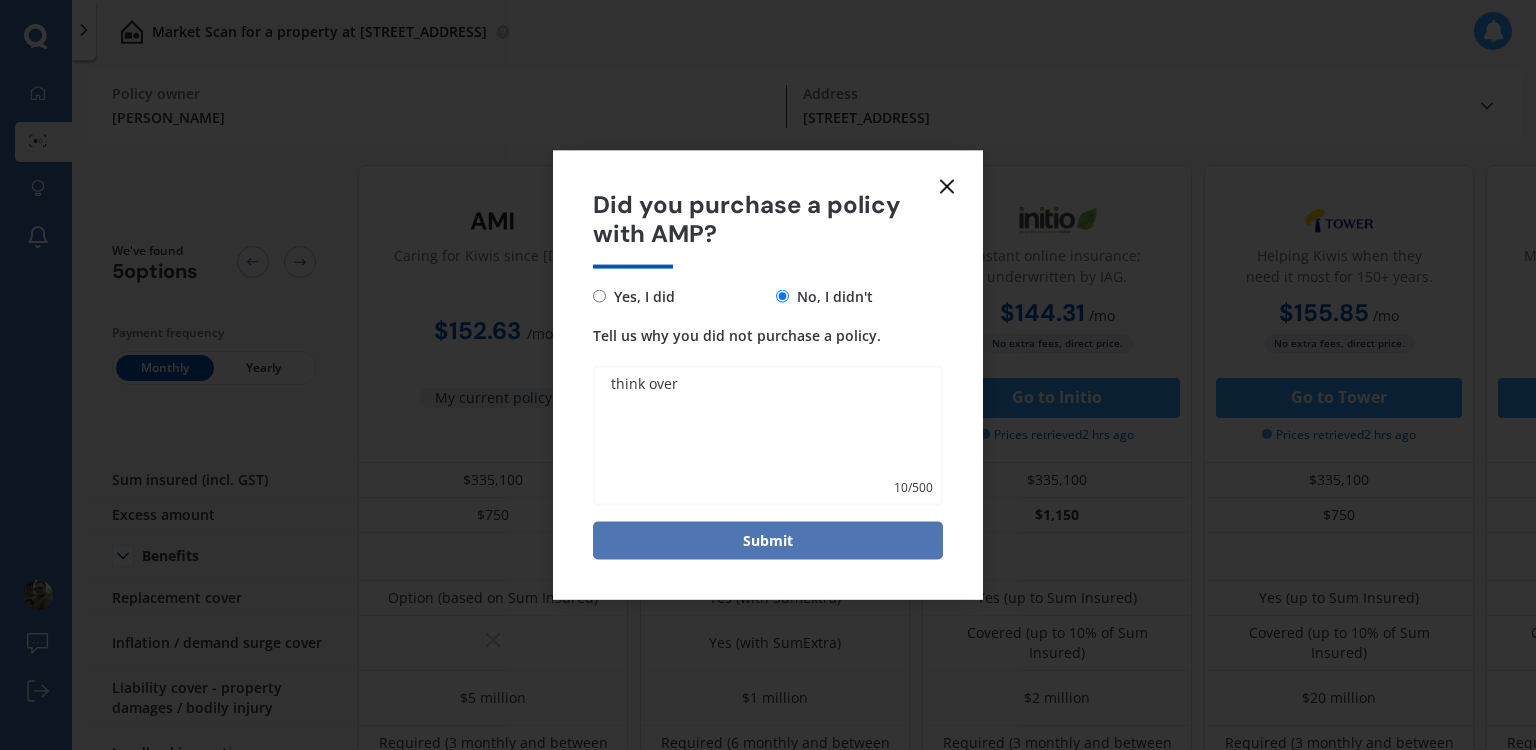 type on "think over" 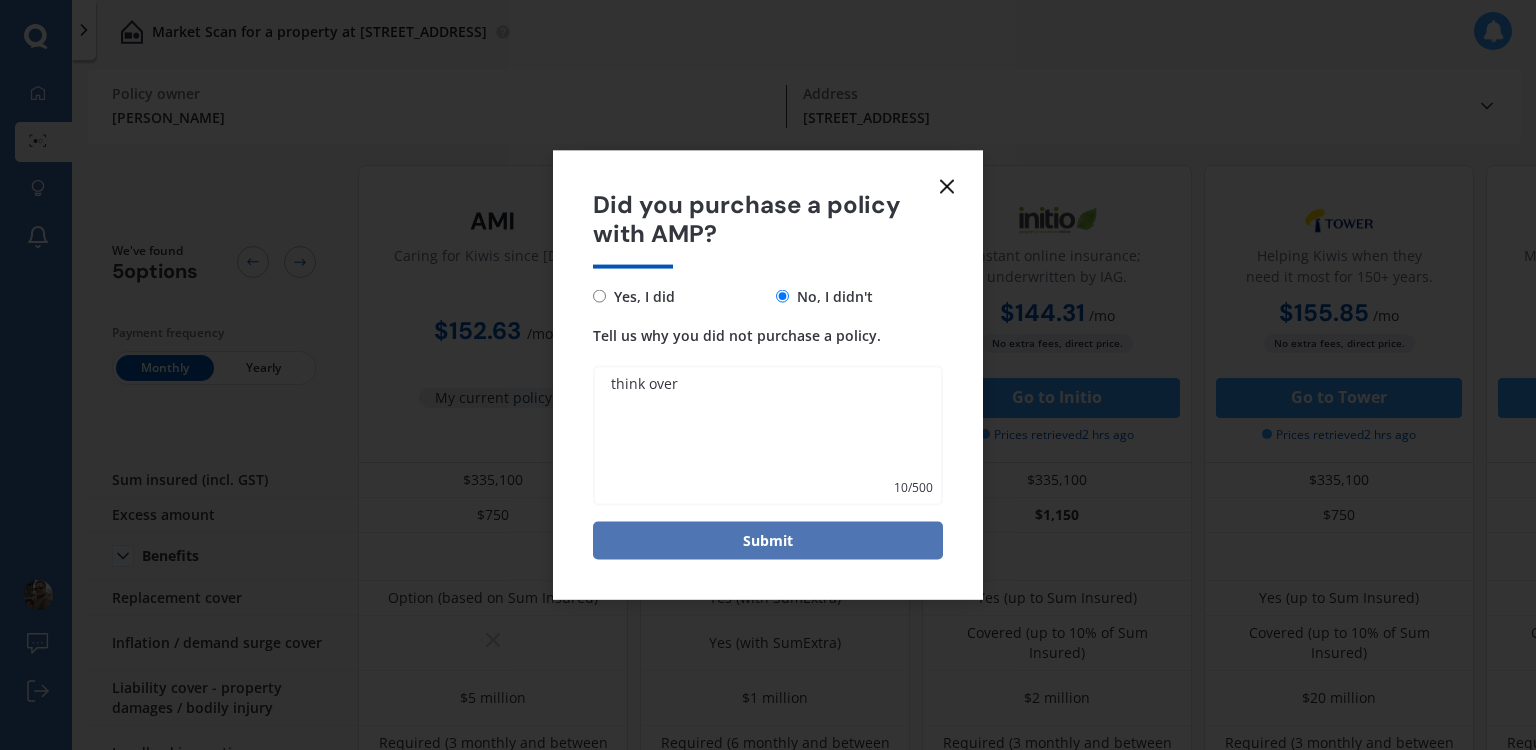 click on "Submit" at bounding box center [768, 540] 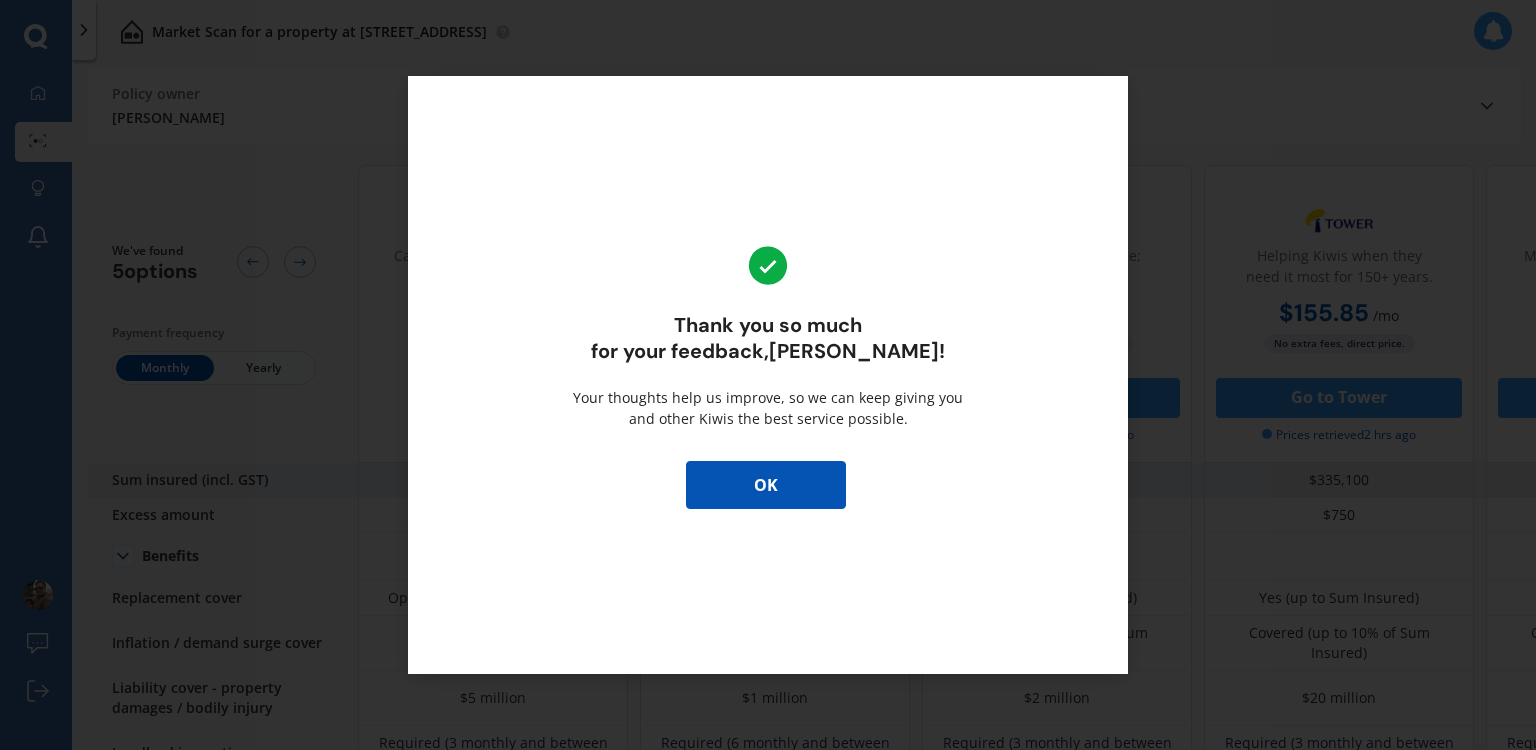 click on "OK" at bounding box center [766, 485] 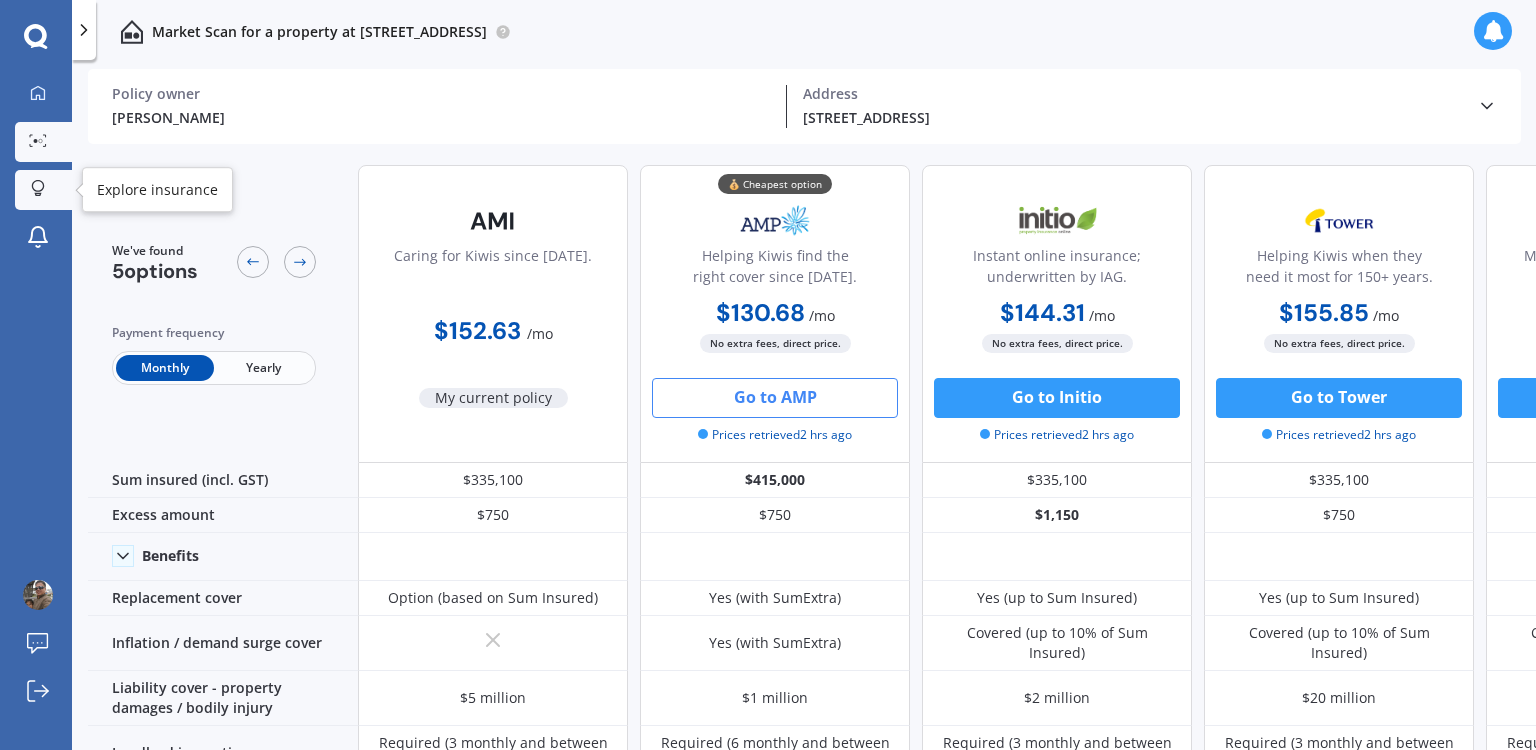 click 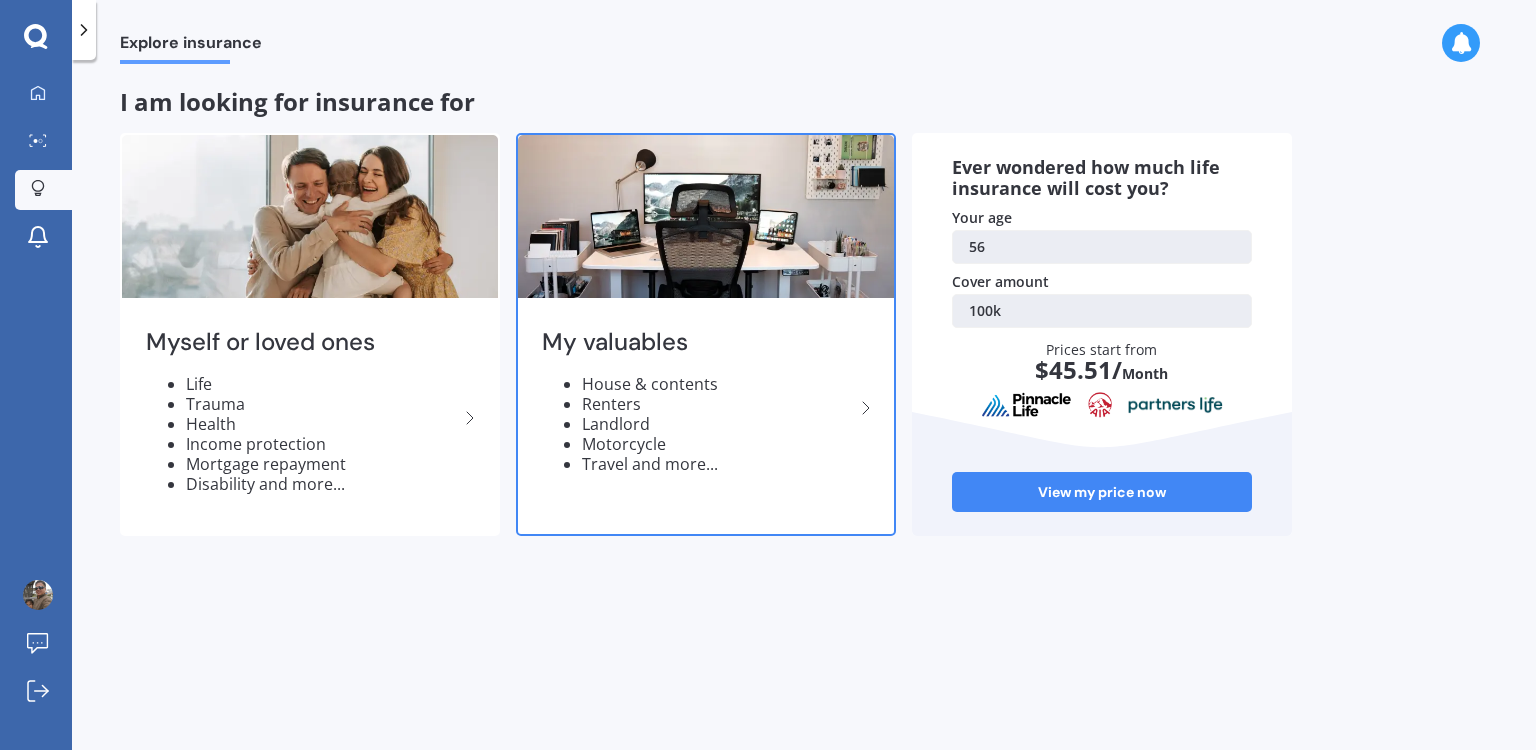 click on "My valuables House & contents Renters Landlord Motorcycle Travel and more..." at bounding box center [706, 408] 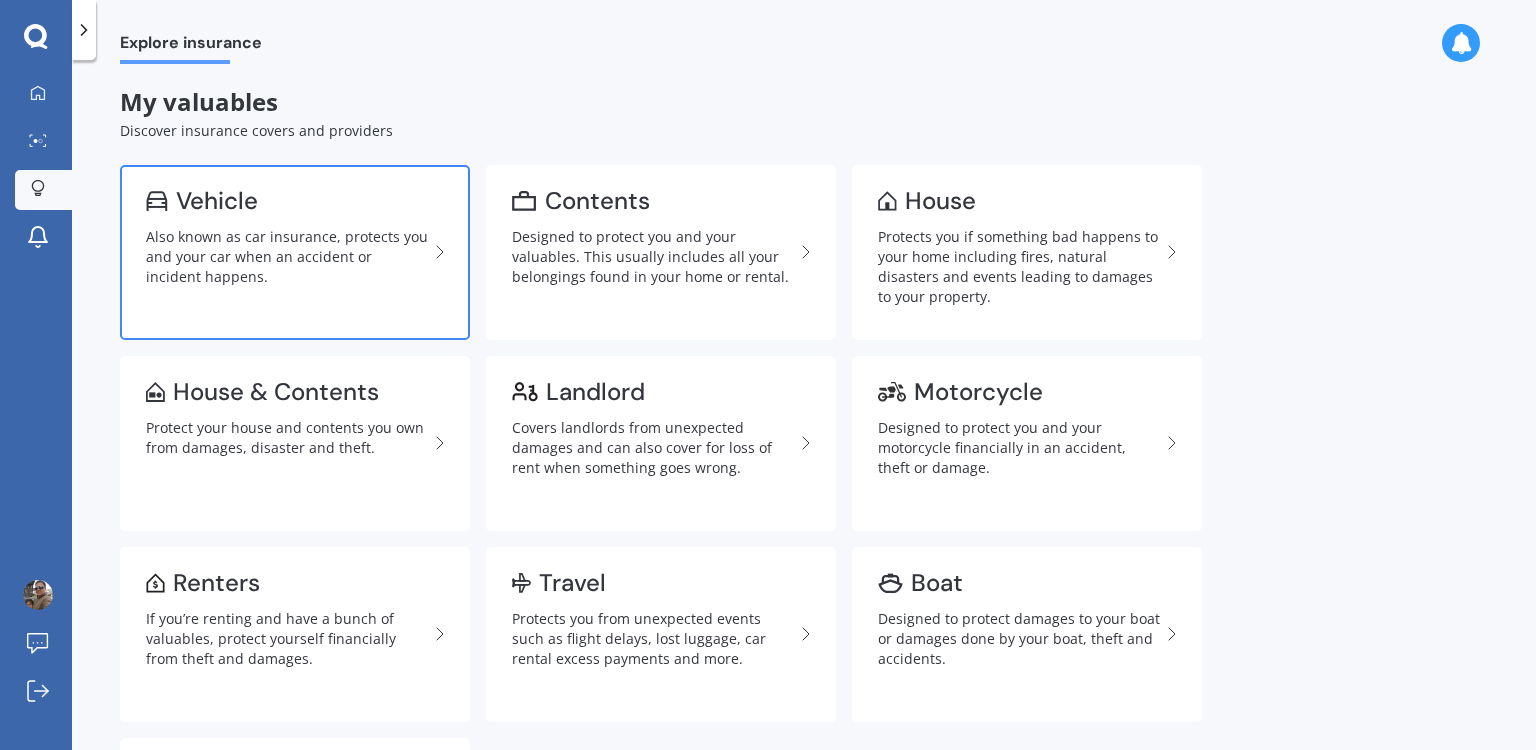 click on "Vehicle Also known as car insurance, protects you and your car when an accident or incident happens." at bounding box center (295, 252) 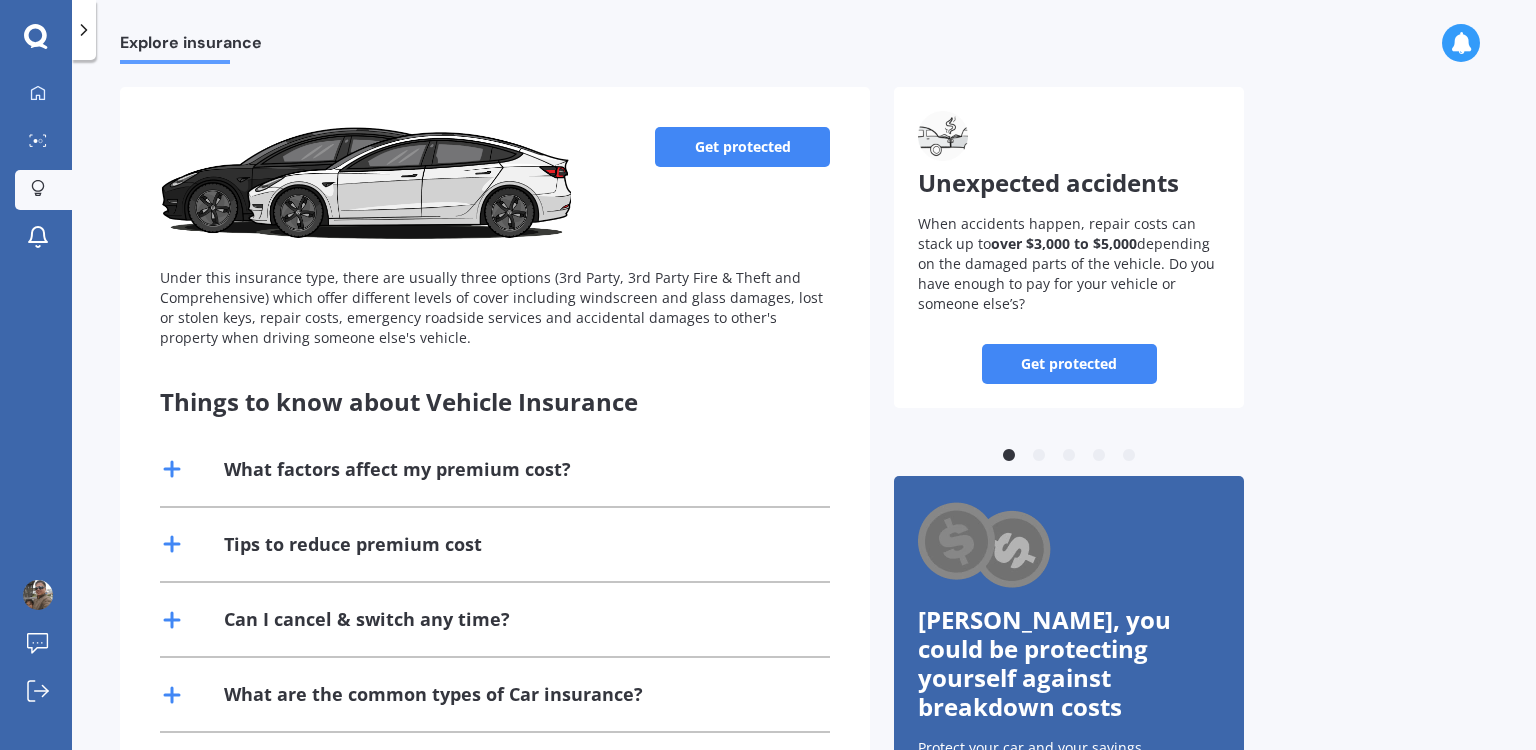 scroll, scrollTop: 133, scrollLeft: 0, axis: vertical 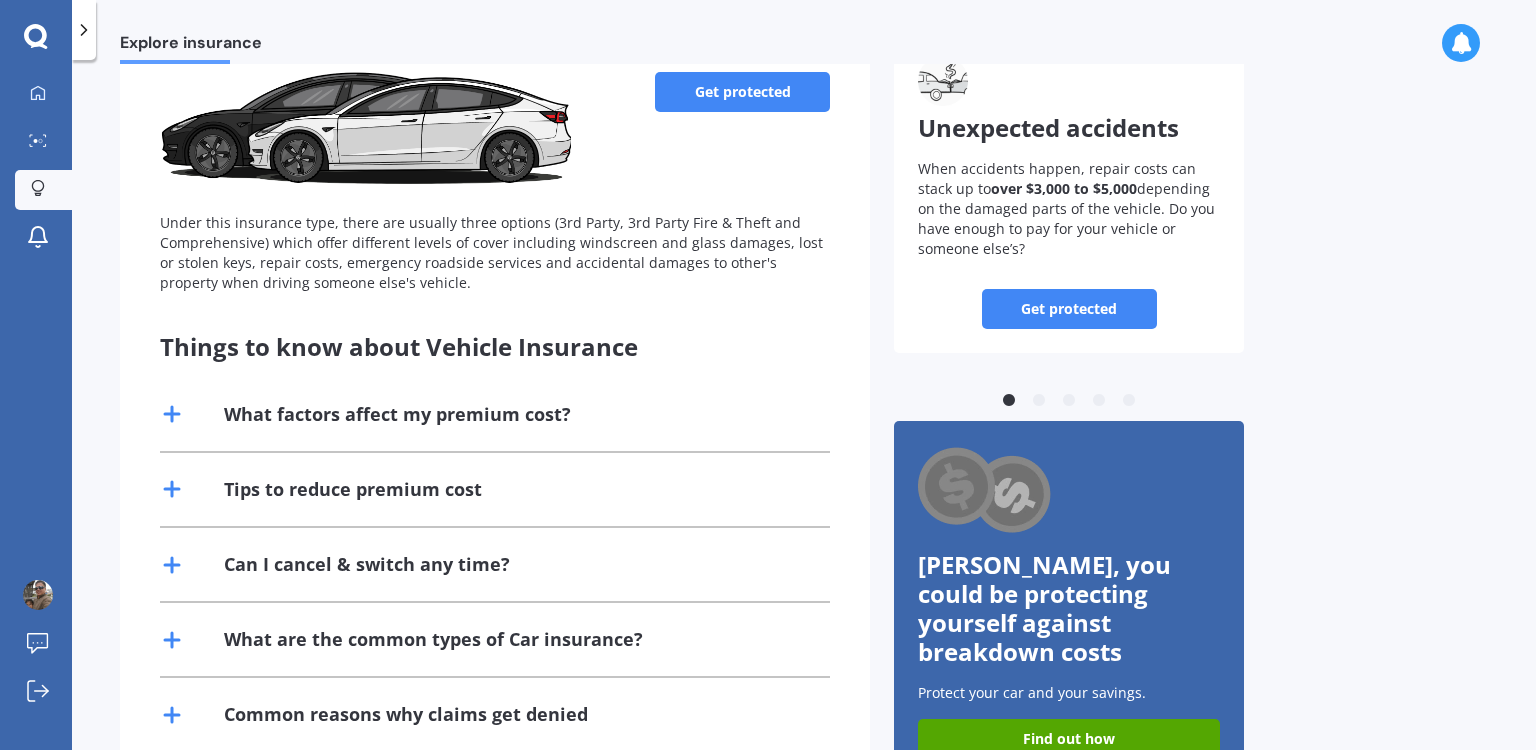click 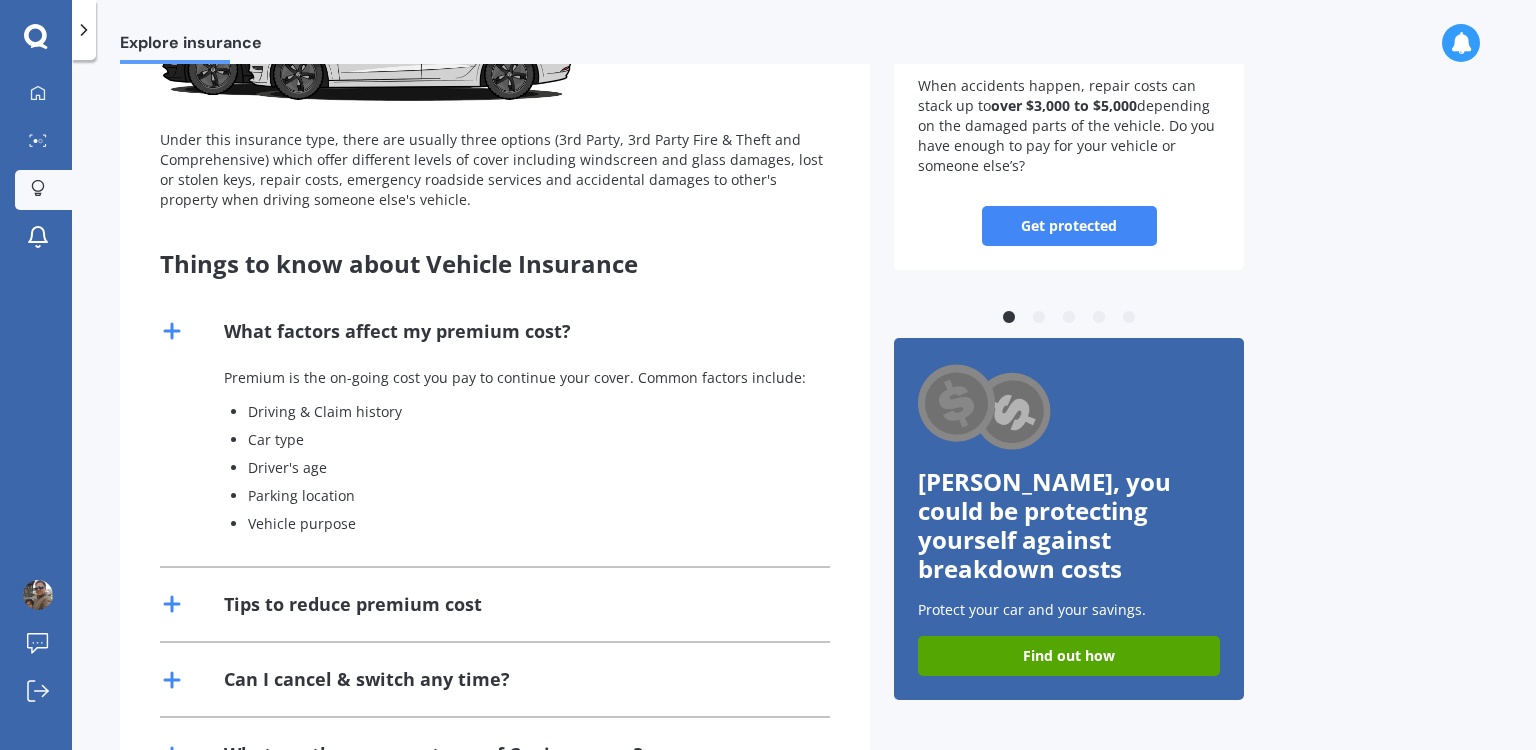 scroll, scrollTop: 266, scrollLeft: 0, axis: vertical 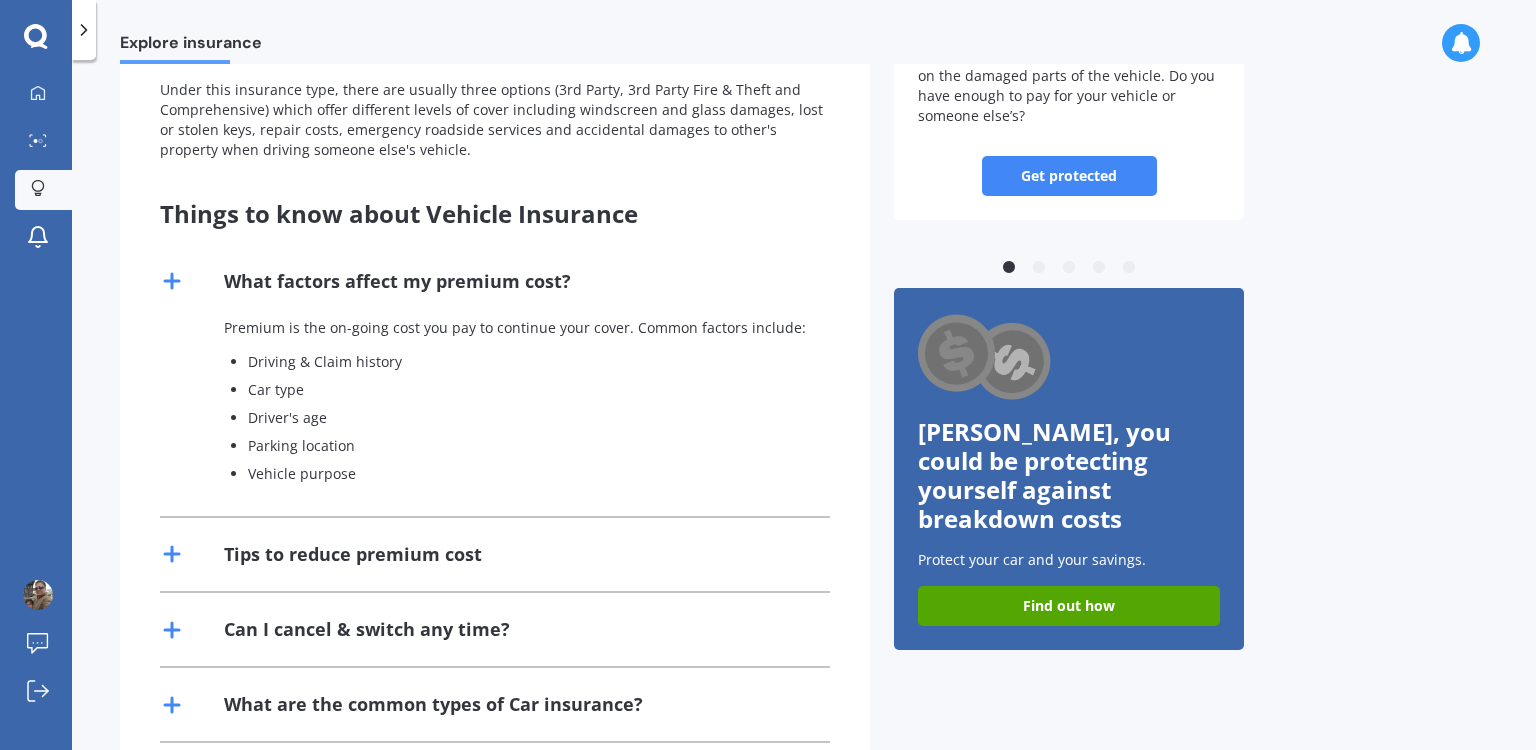 click 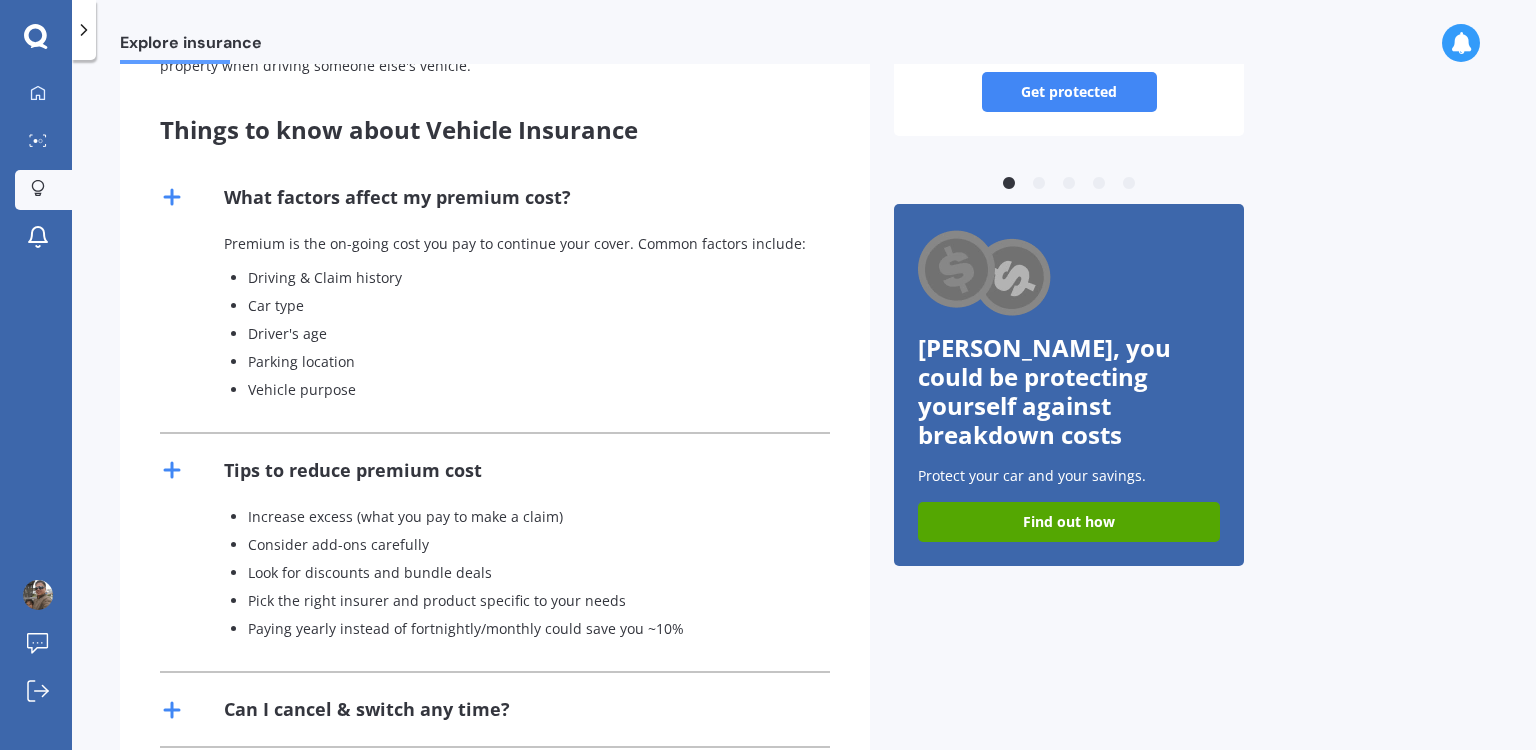 scroll, scrollTop: 400, scrollLeft: 0, axis: vertical 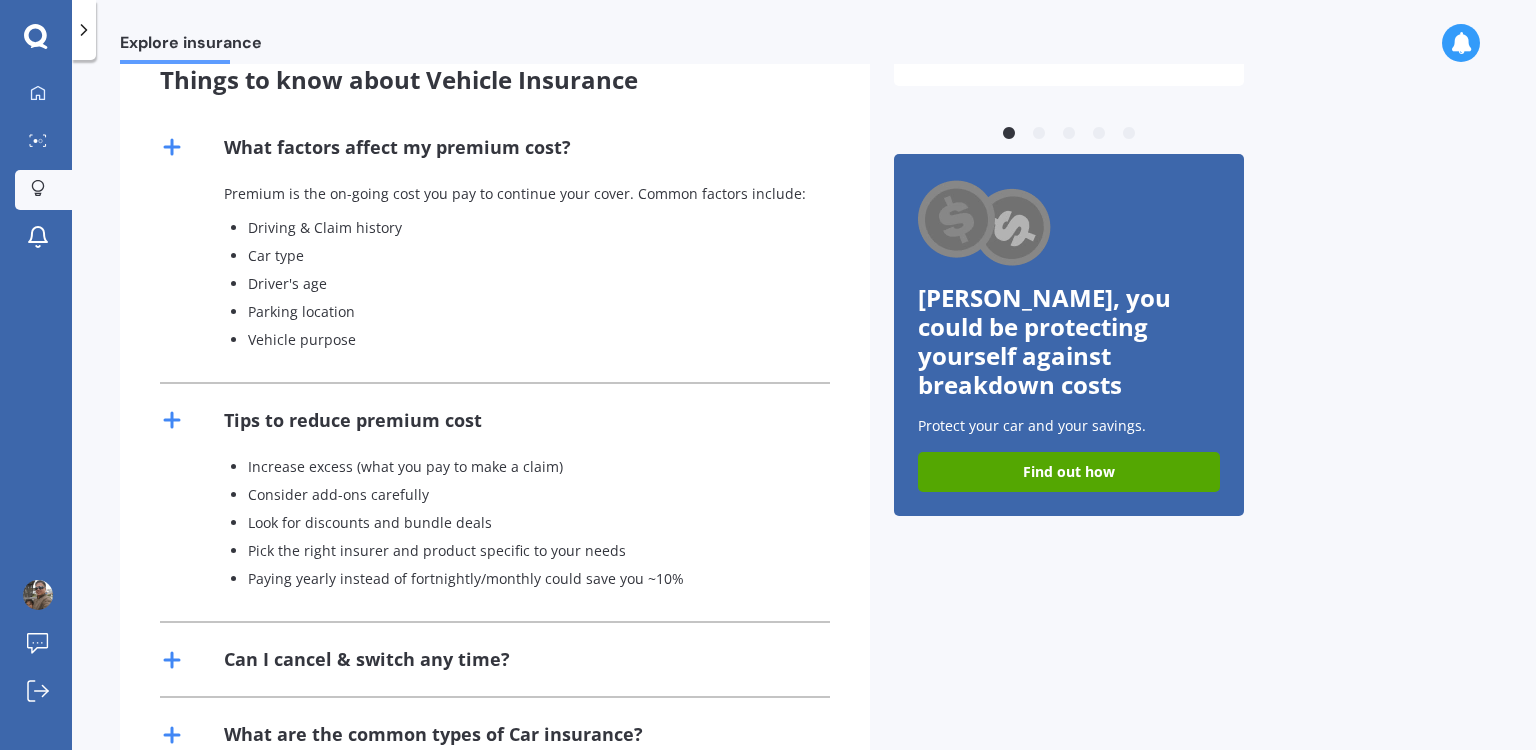 click 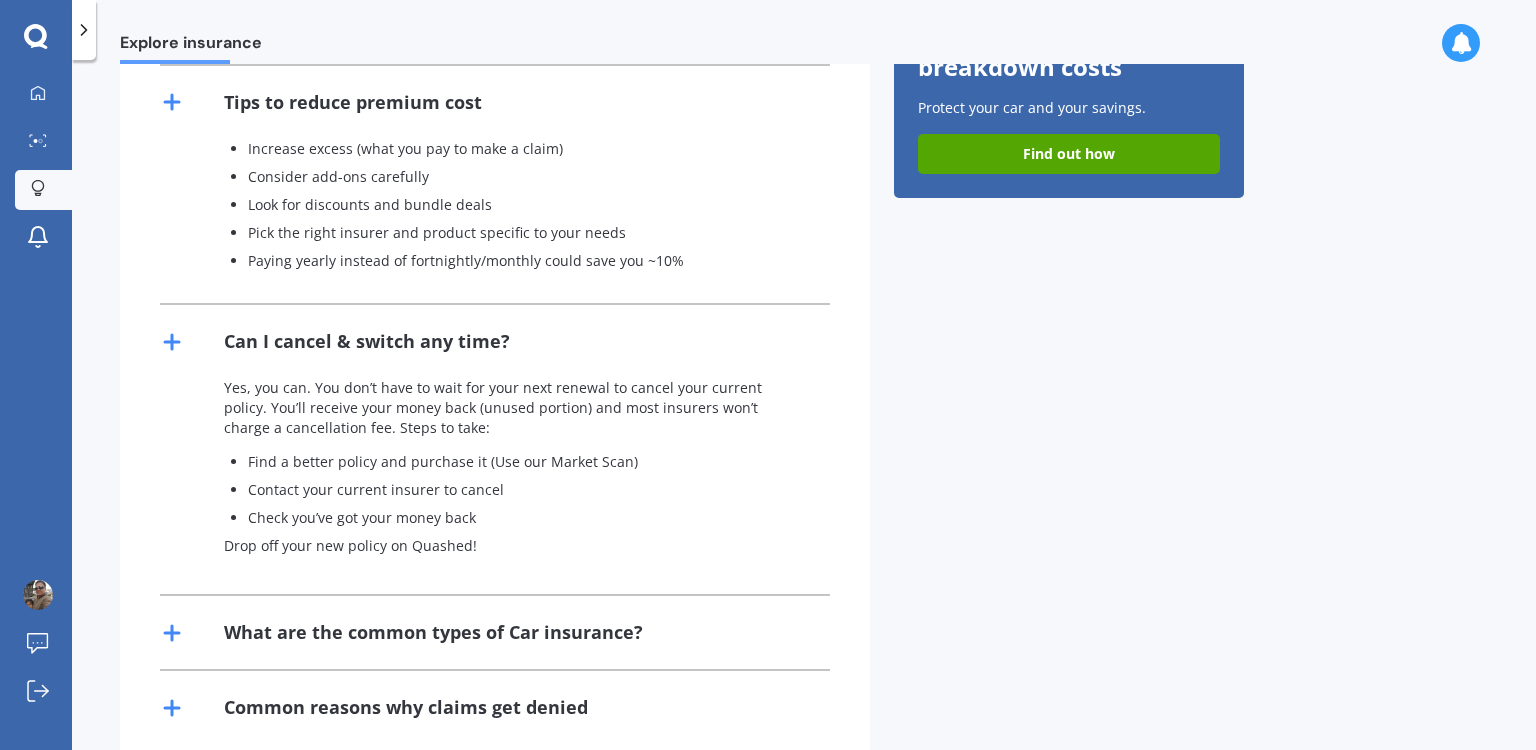scroll, scrollTop: 763, scrollLeft: 0, axis: vertical 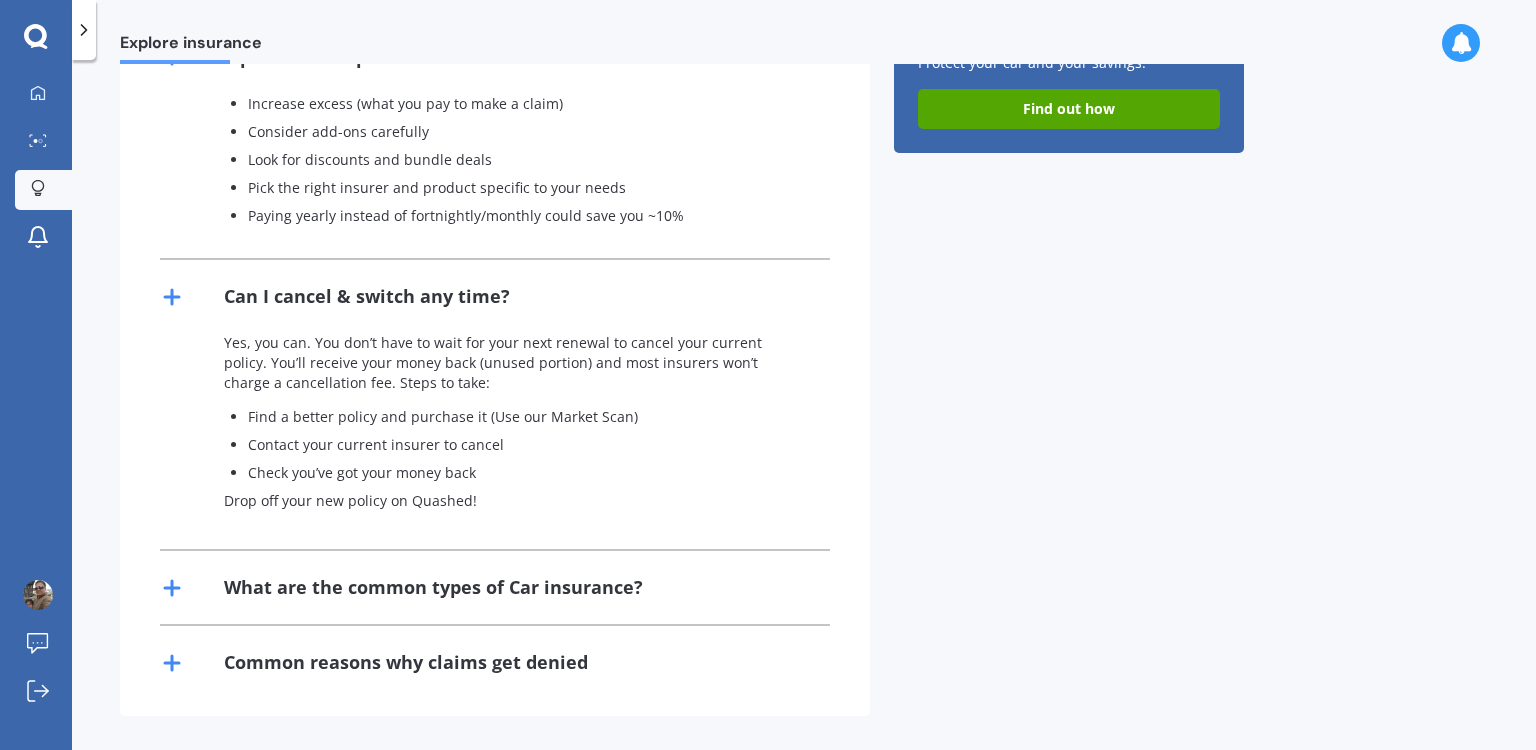 click 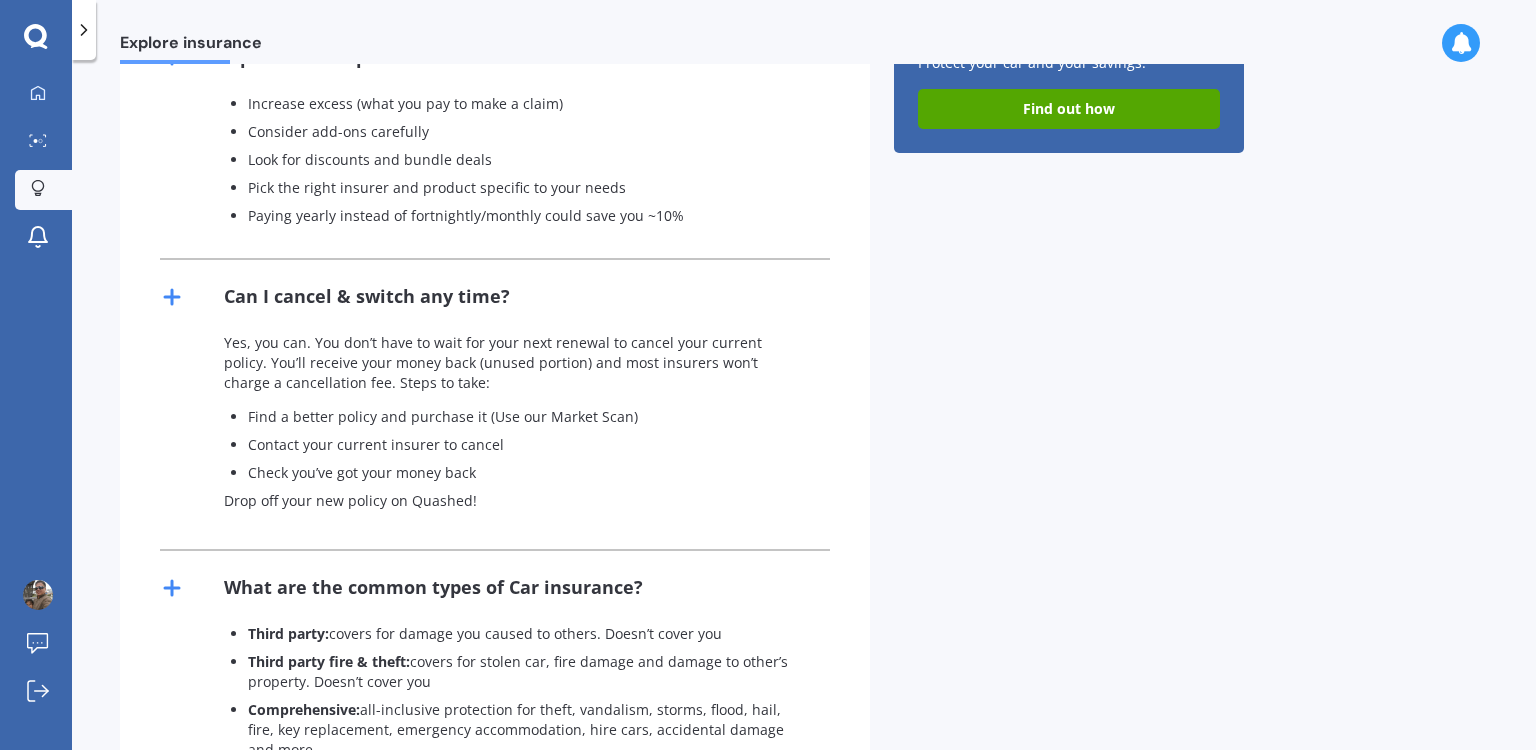 scroll, scrollTop: 896, scrollLeft: 0, axis: vertical 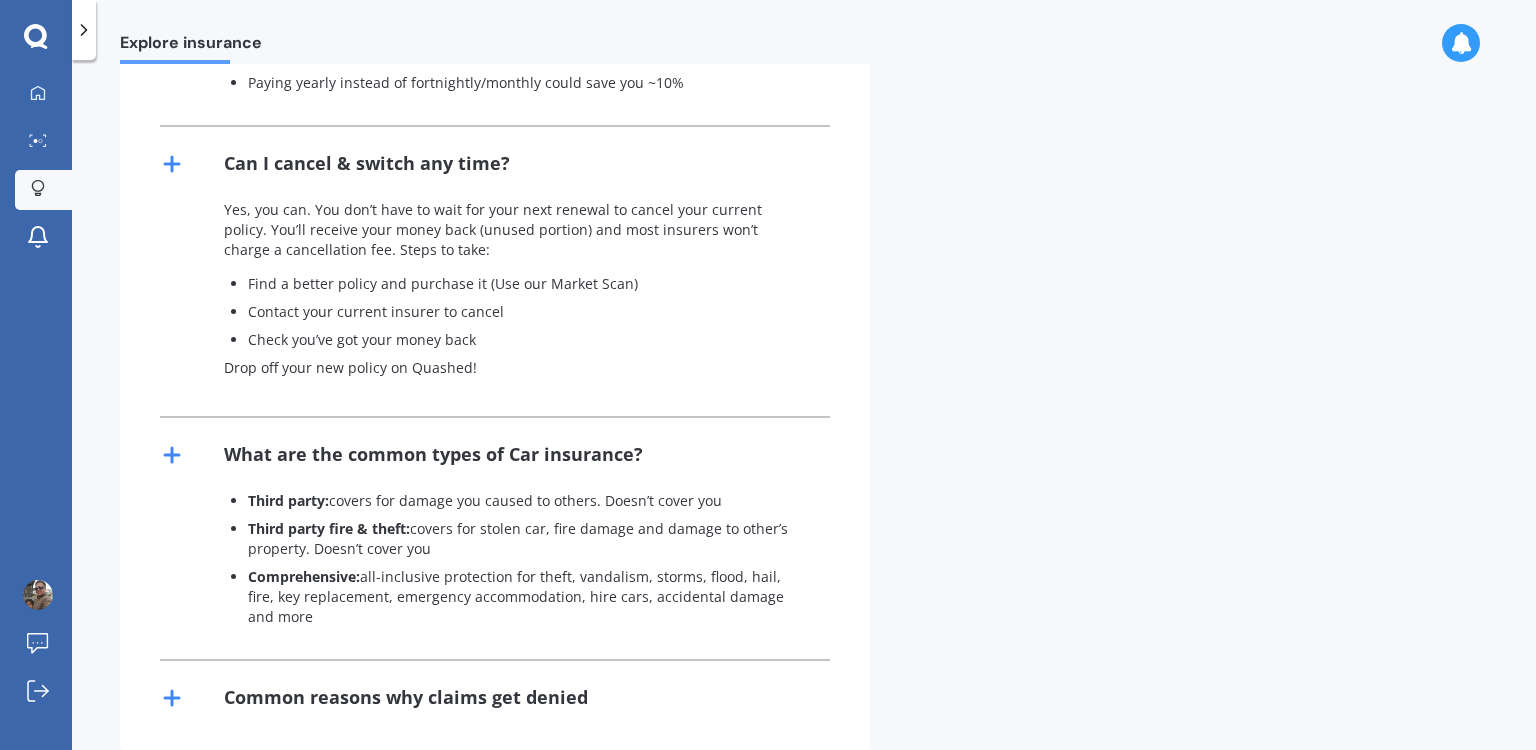 click 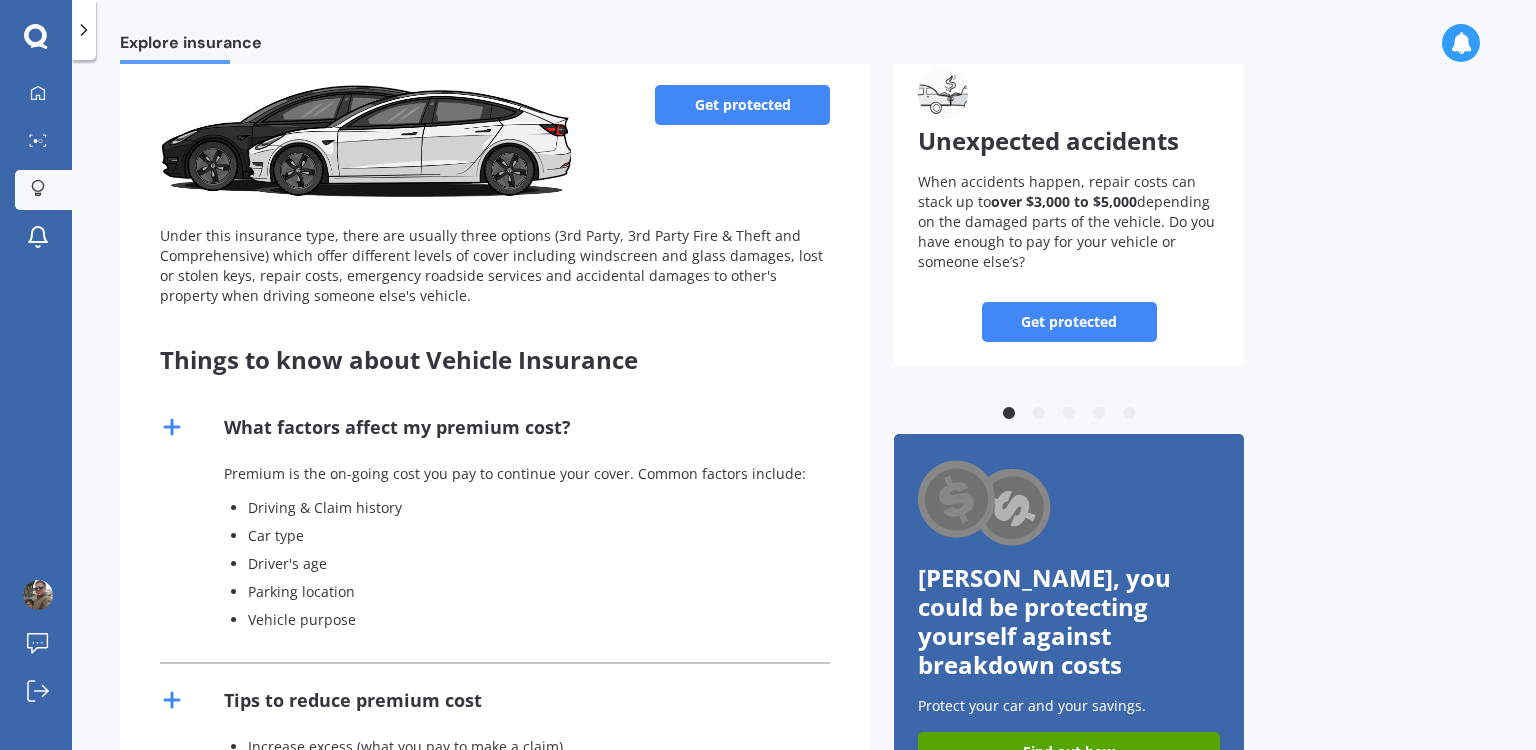 scroll, scrollTop: 0, scrollLeft: 0, axis: both 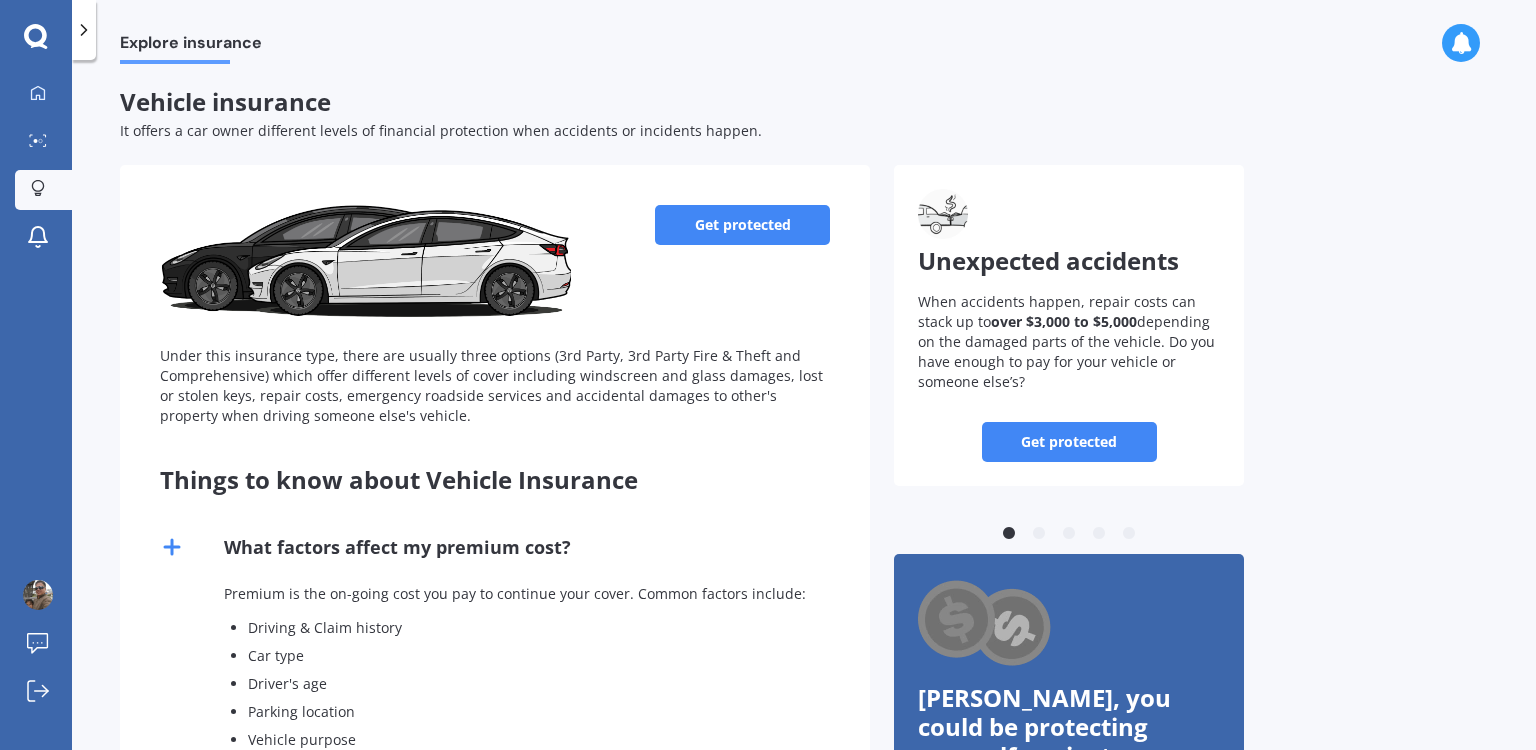 click on "Get protected" at bounding box center (742, 225) 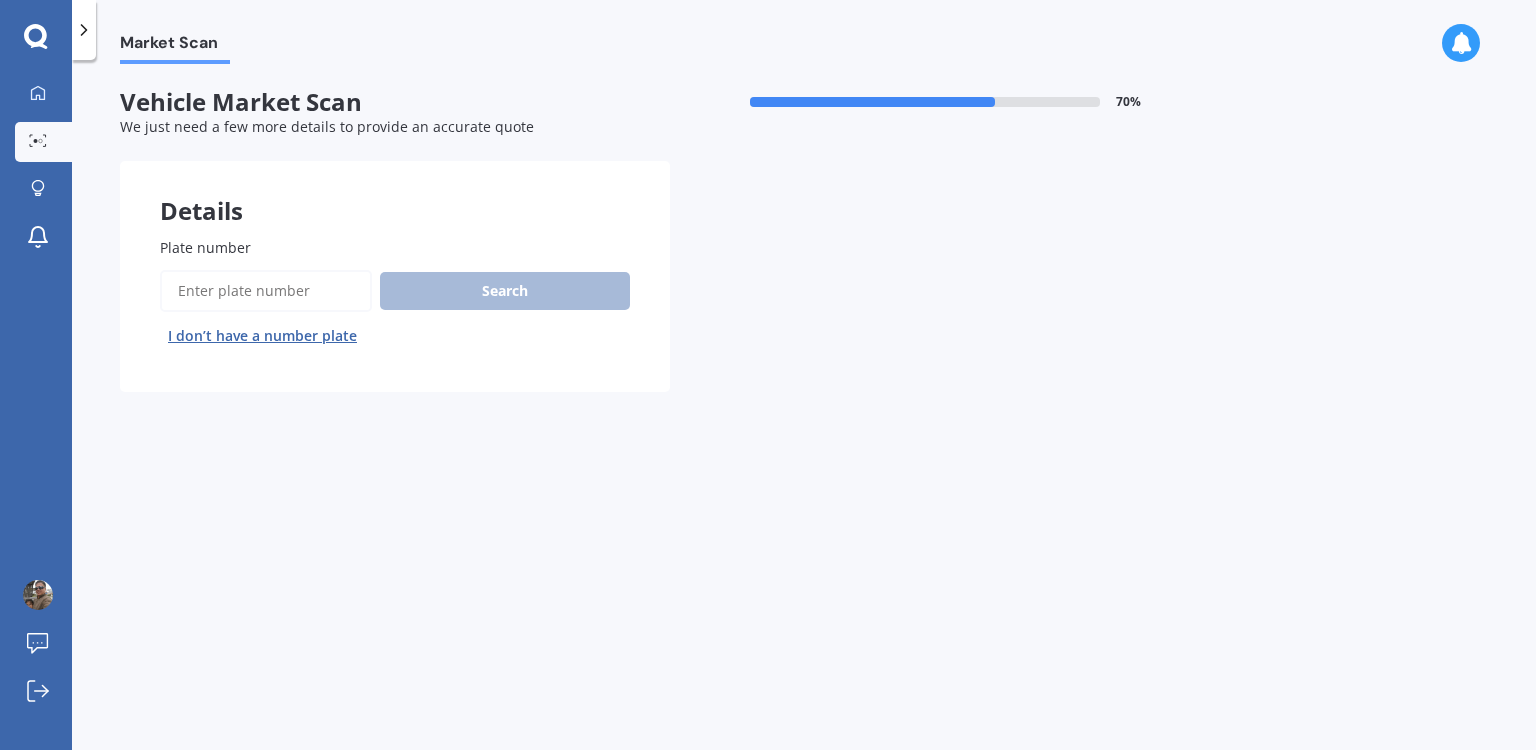 click on "Plate number" at bounding box center (266, 291) 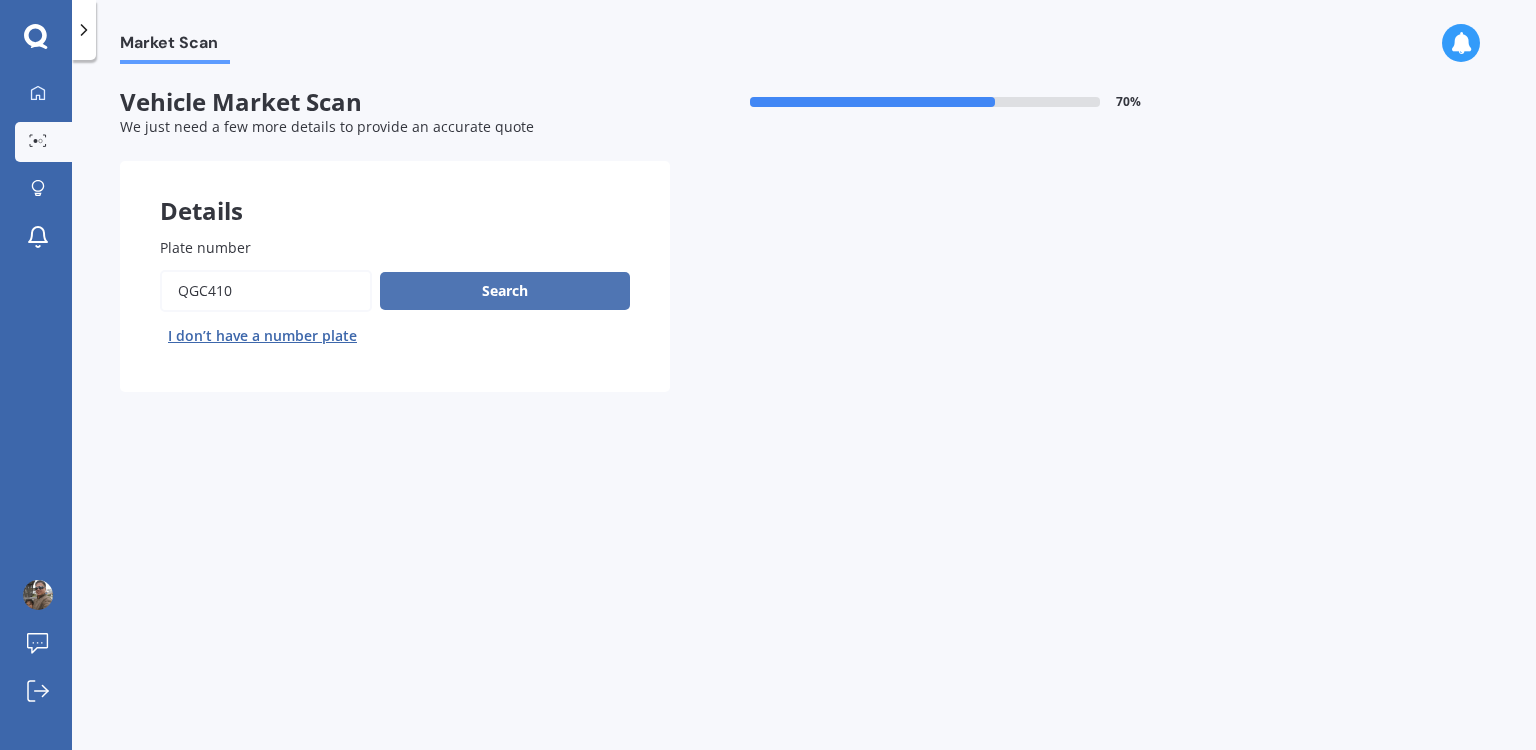 type on "qgc410" 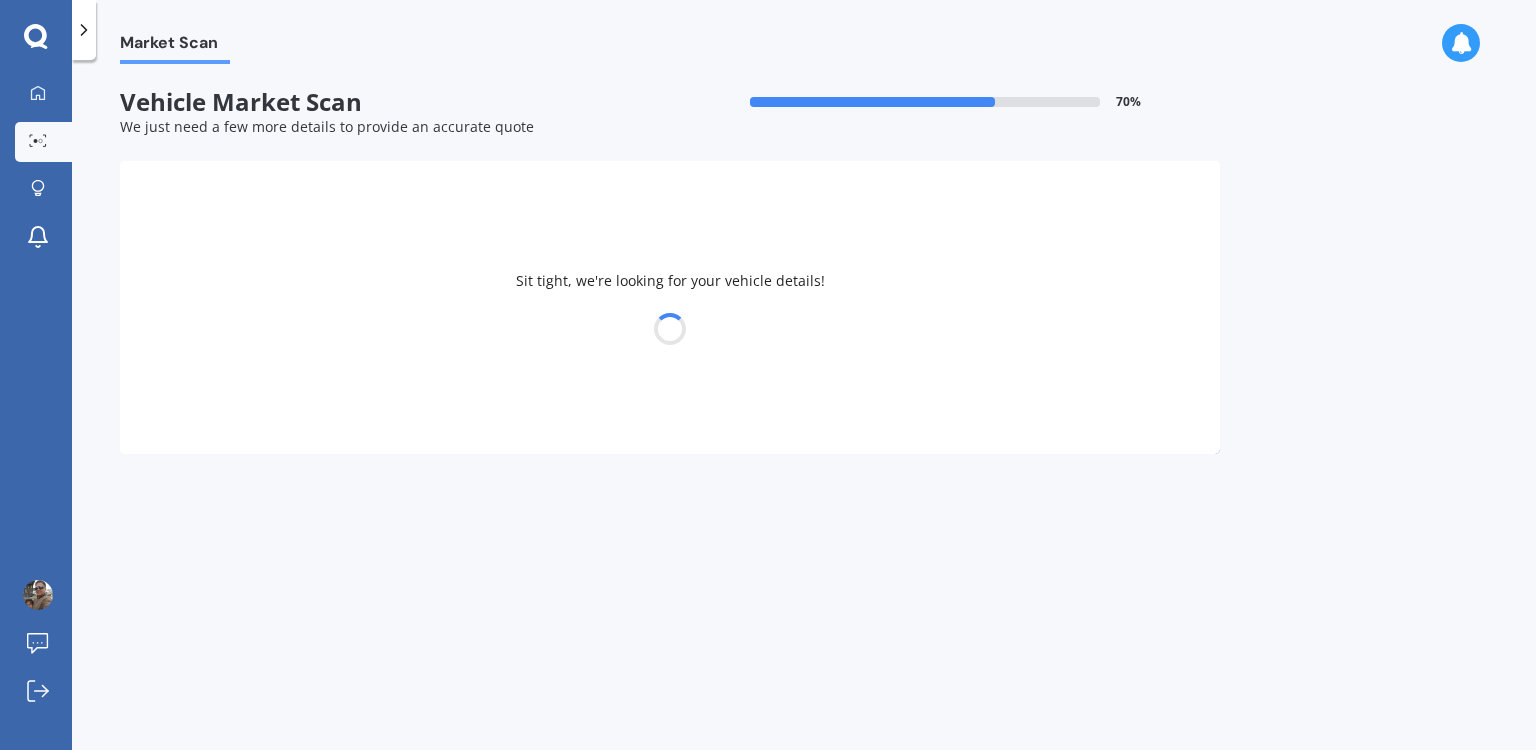 select on "ISUZU" 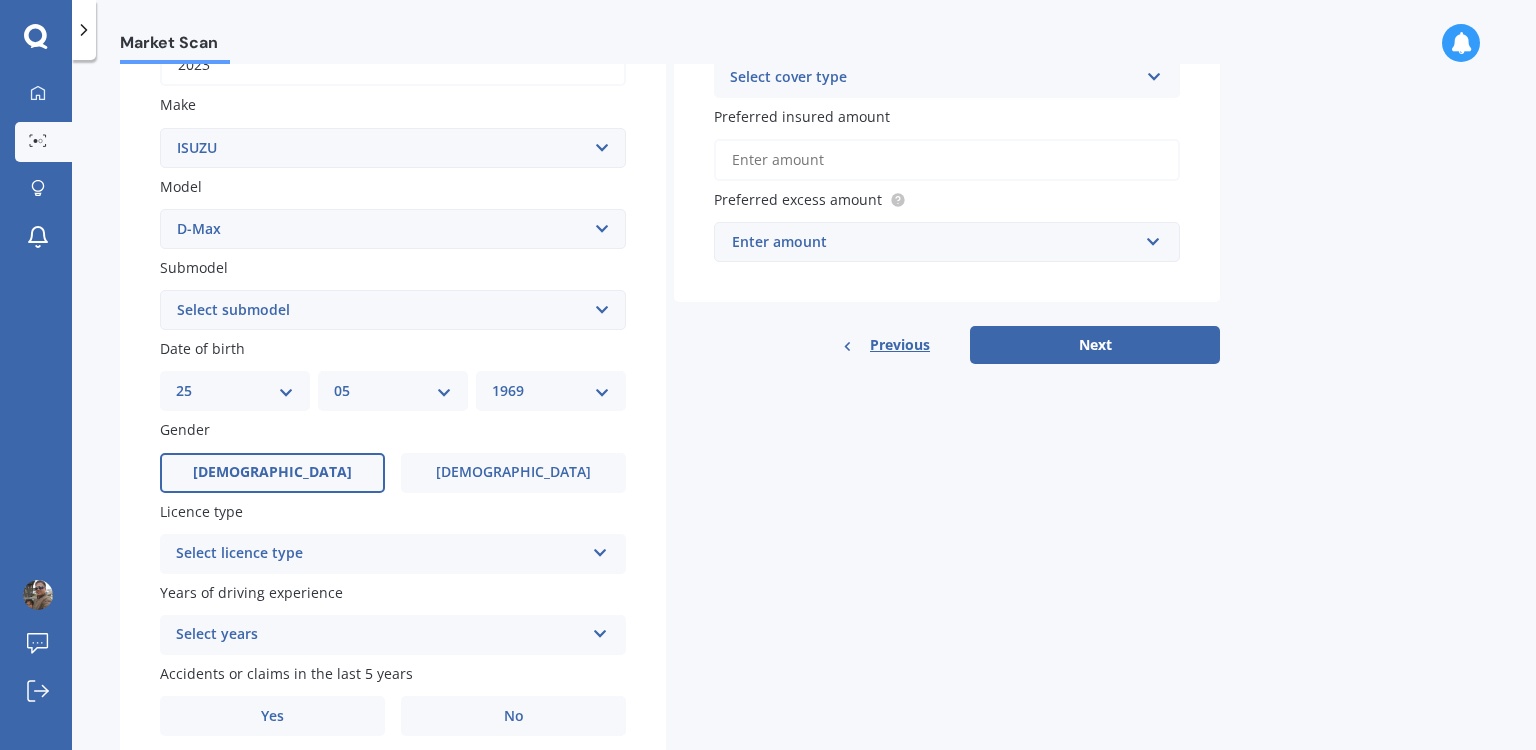scroll, scrollTop: 400, scrollLeft: 0, axis: vertical 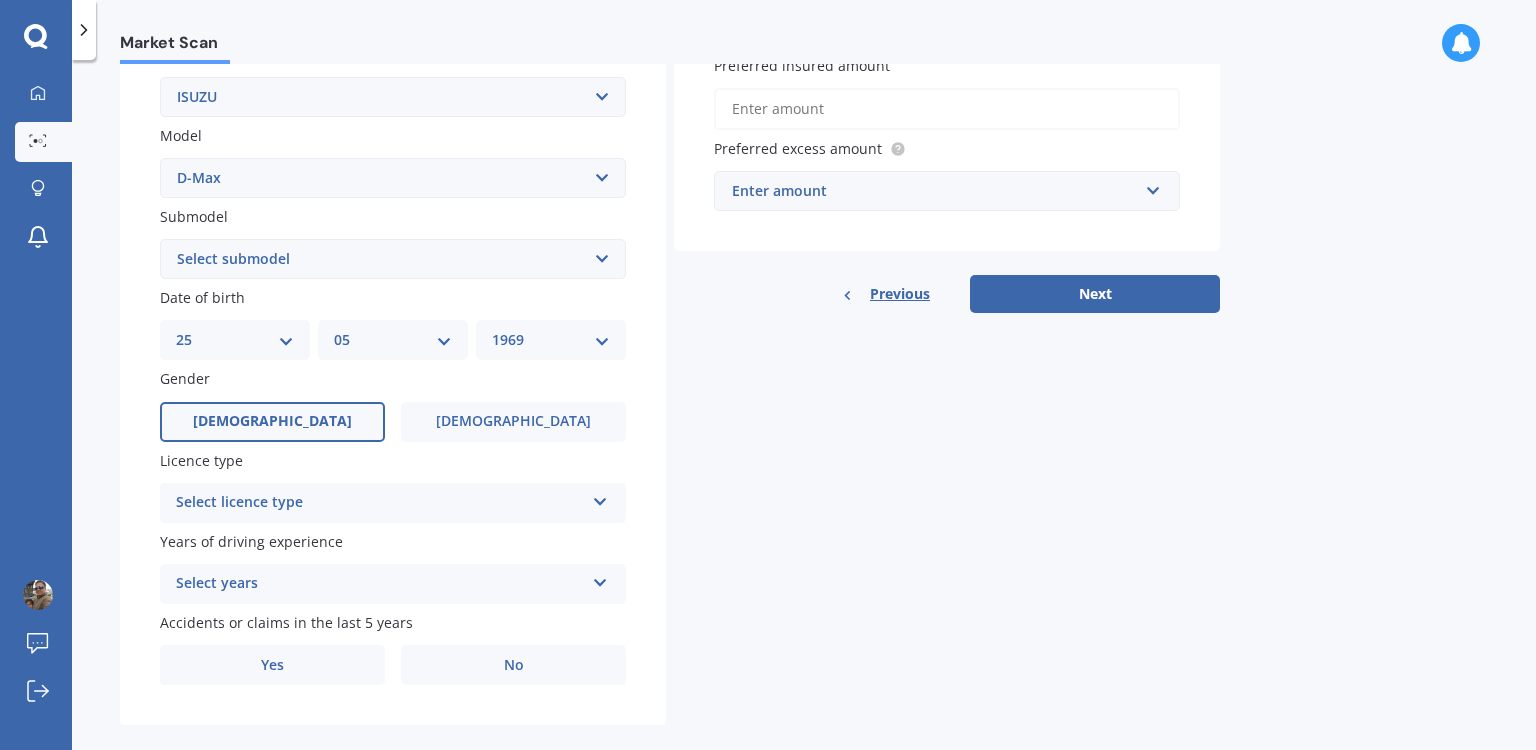 click at bounding box center (600, 498) 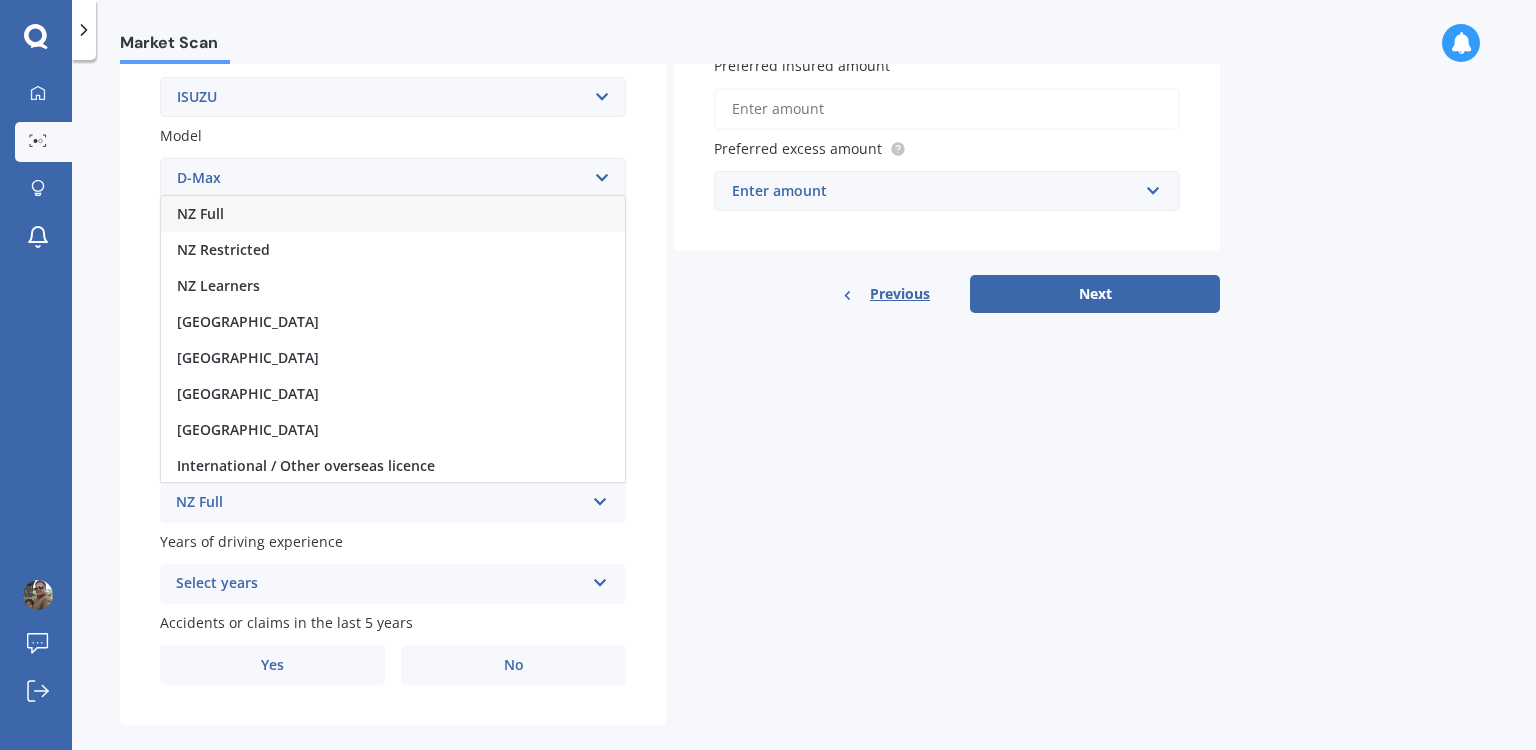 click on "NZ Full" at bounding box center (393, 214) 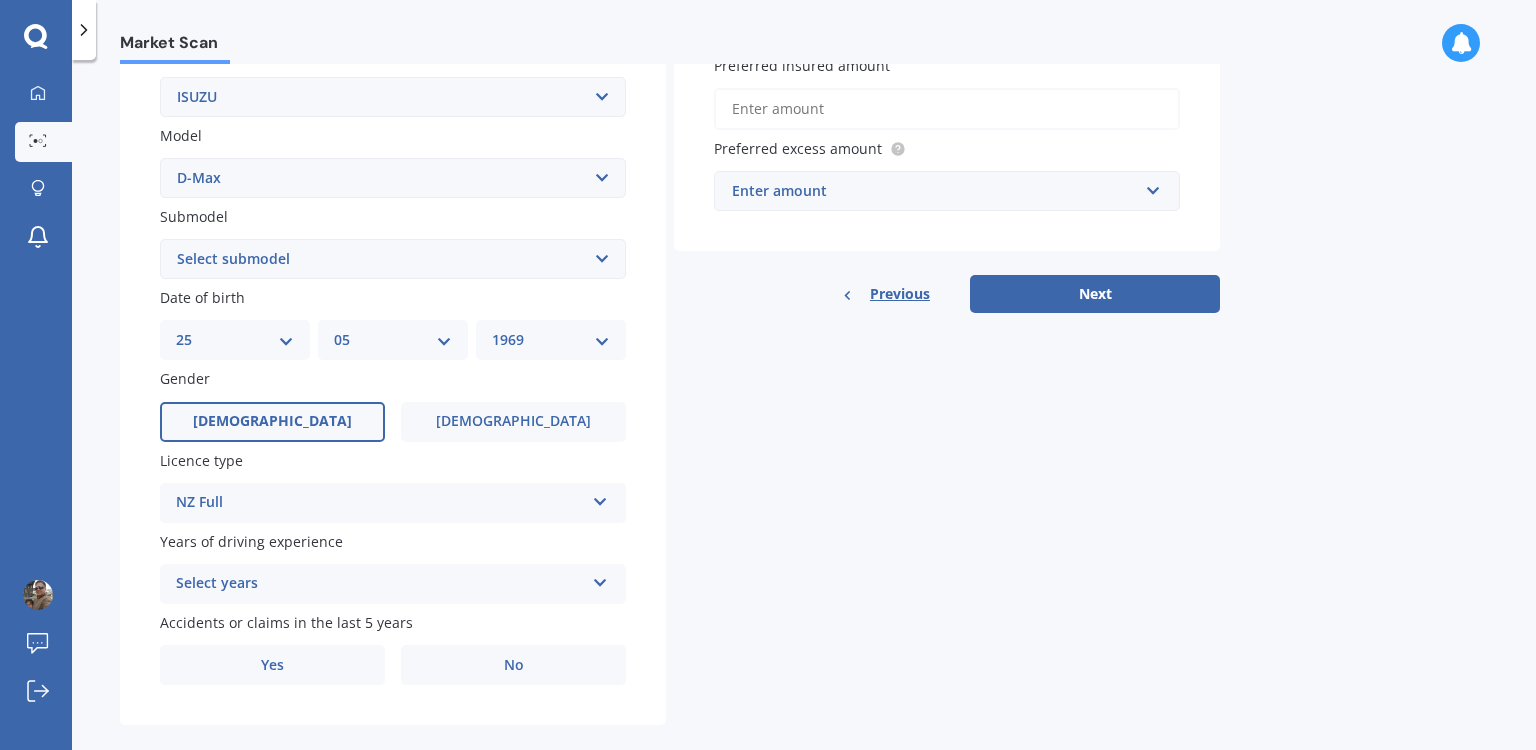 click at bounding box center (600, 579) 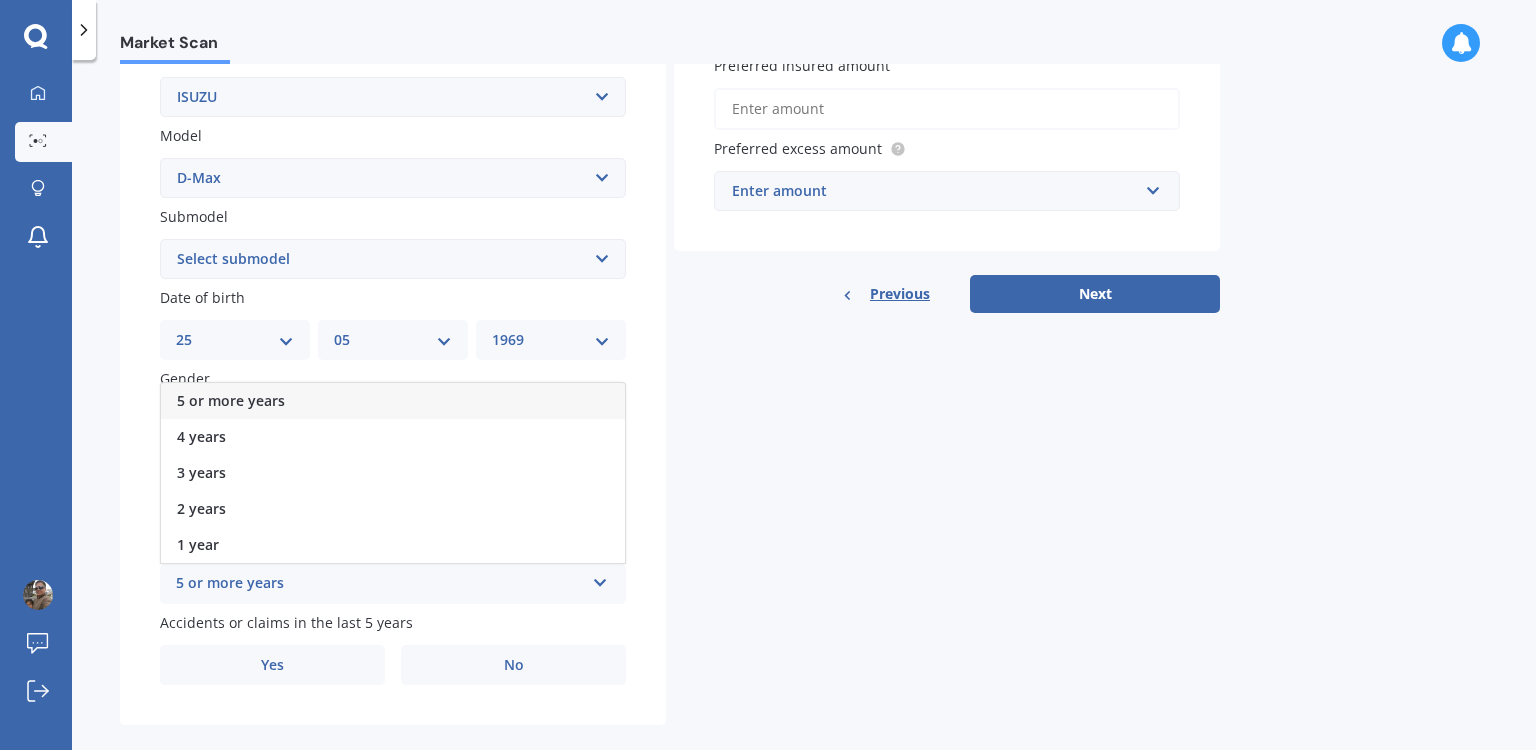 click on "5 or more years" at bounding box center (393, 401) 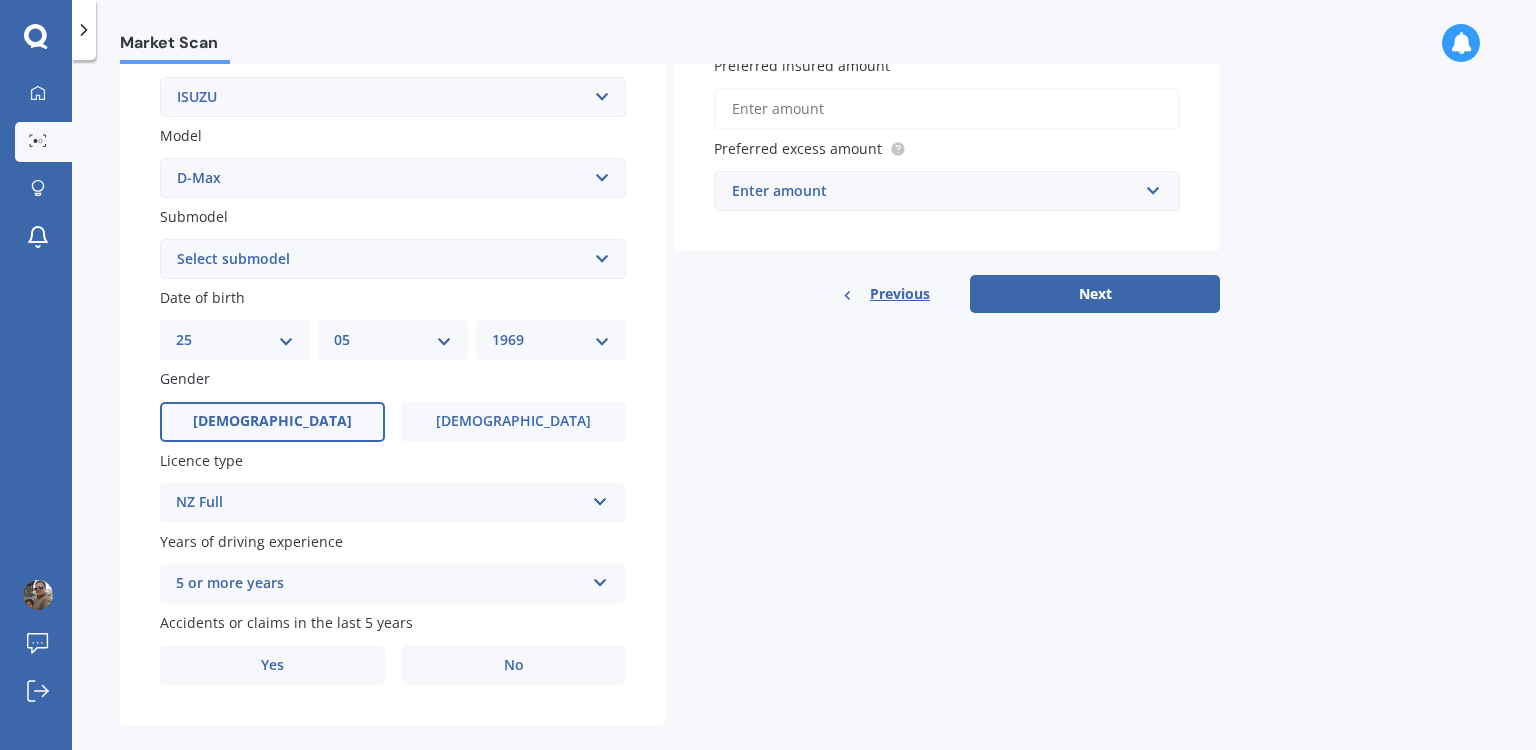 scroll, scrollTop: 428, scrollLeft: 0, axis: vertical 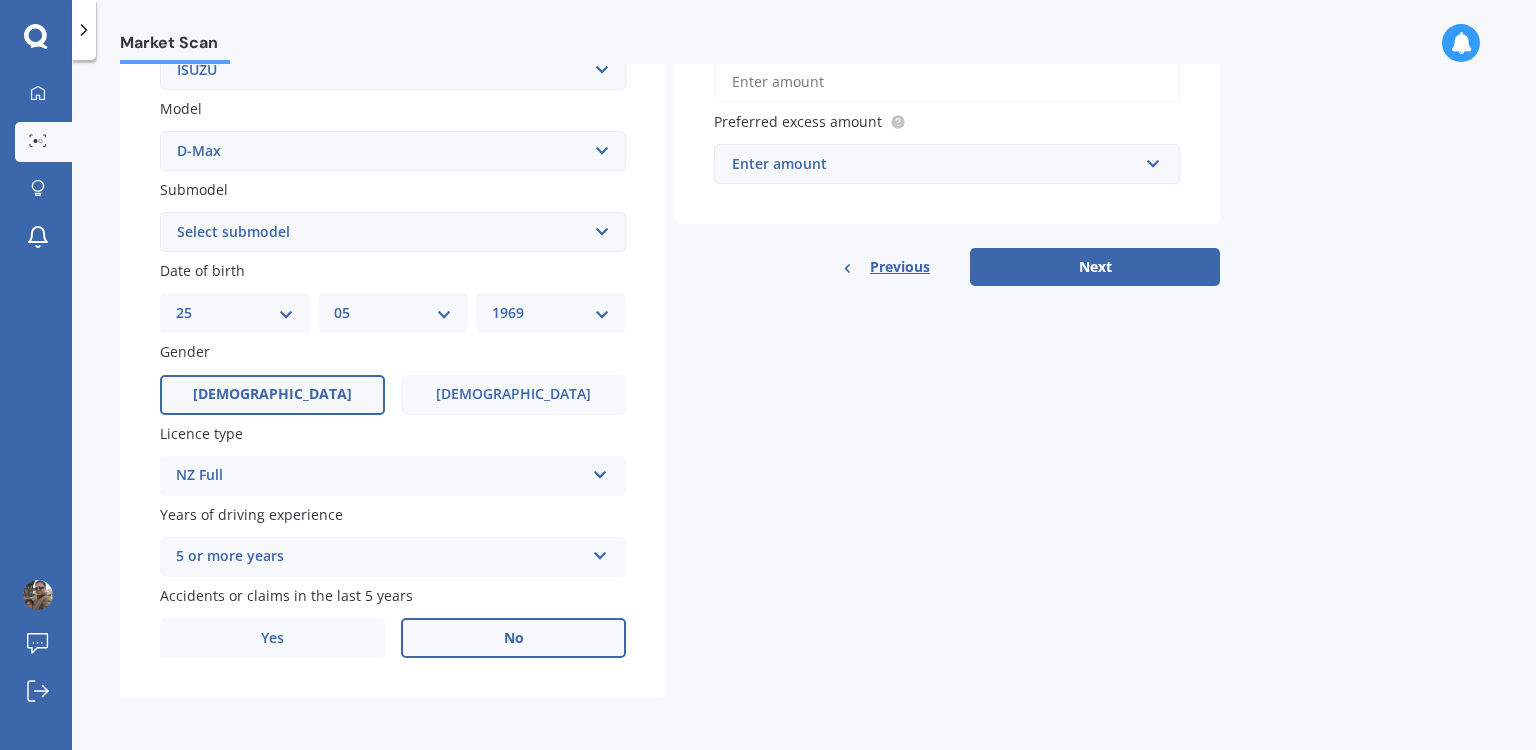 click on "No" at bounding box center [513, 638] 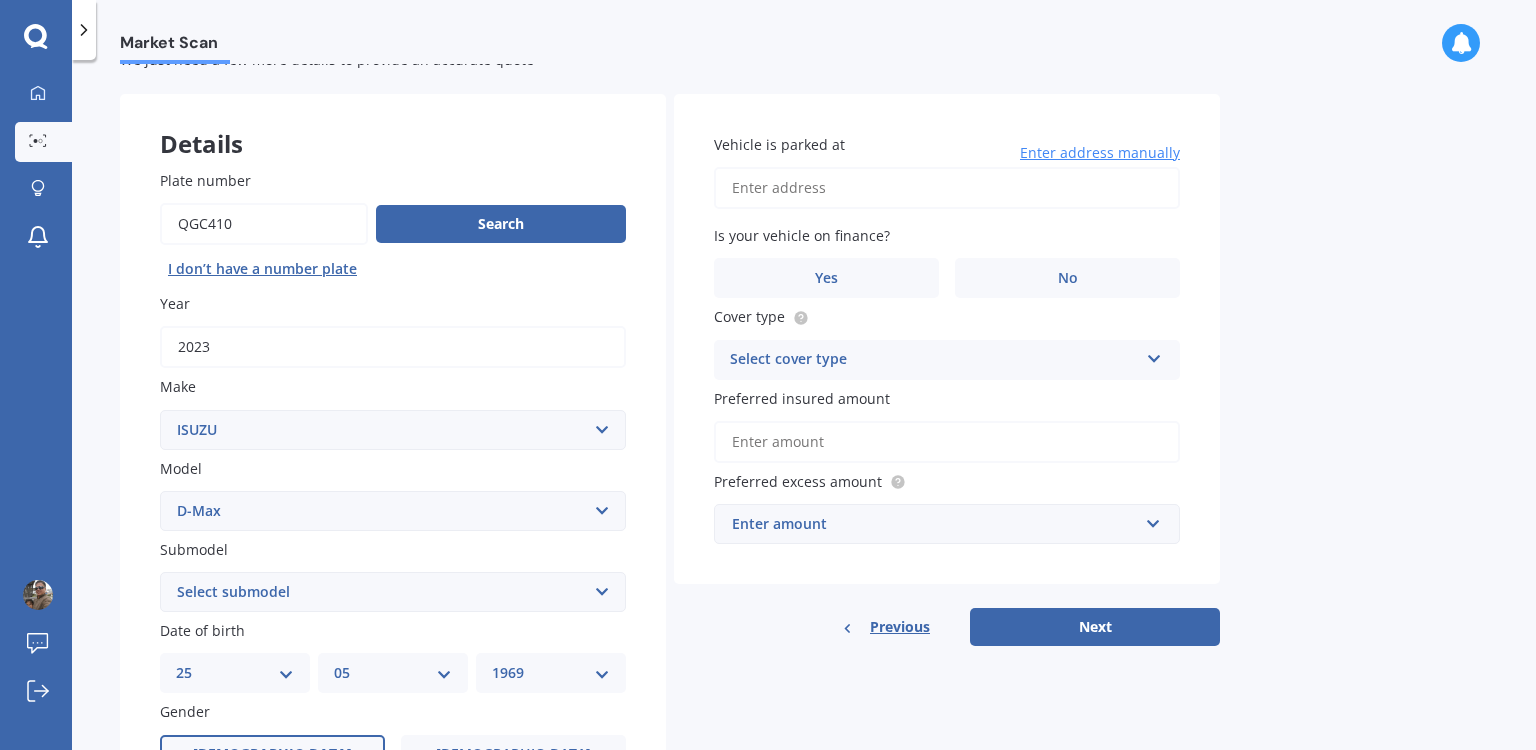 scroll, scrollTop: 0, scrollLeft: 0, axis: both 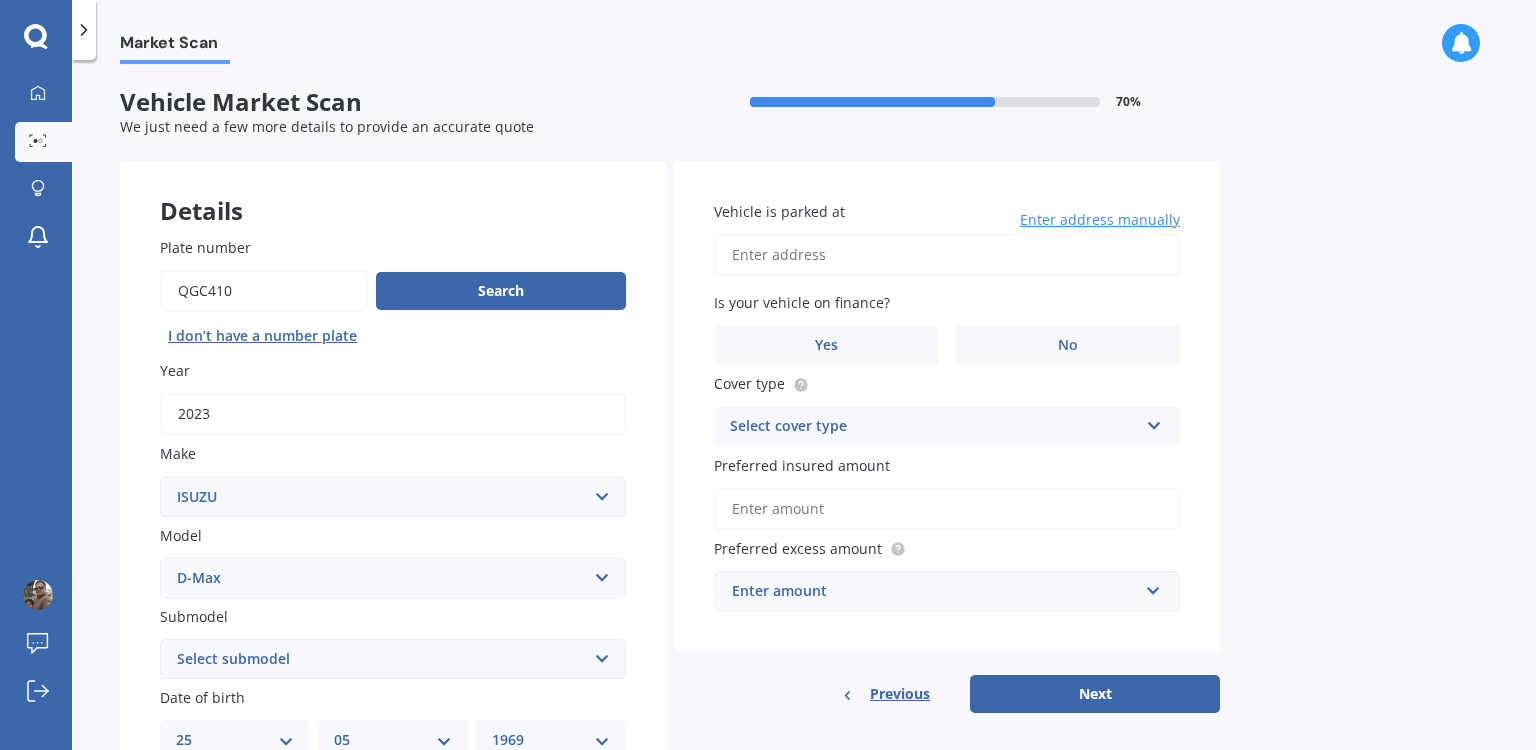 click on "Vehicle is parked at" at bounding box center [947, 255] 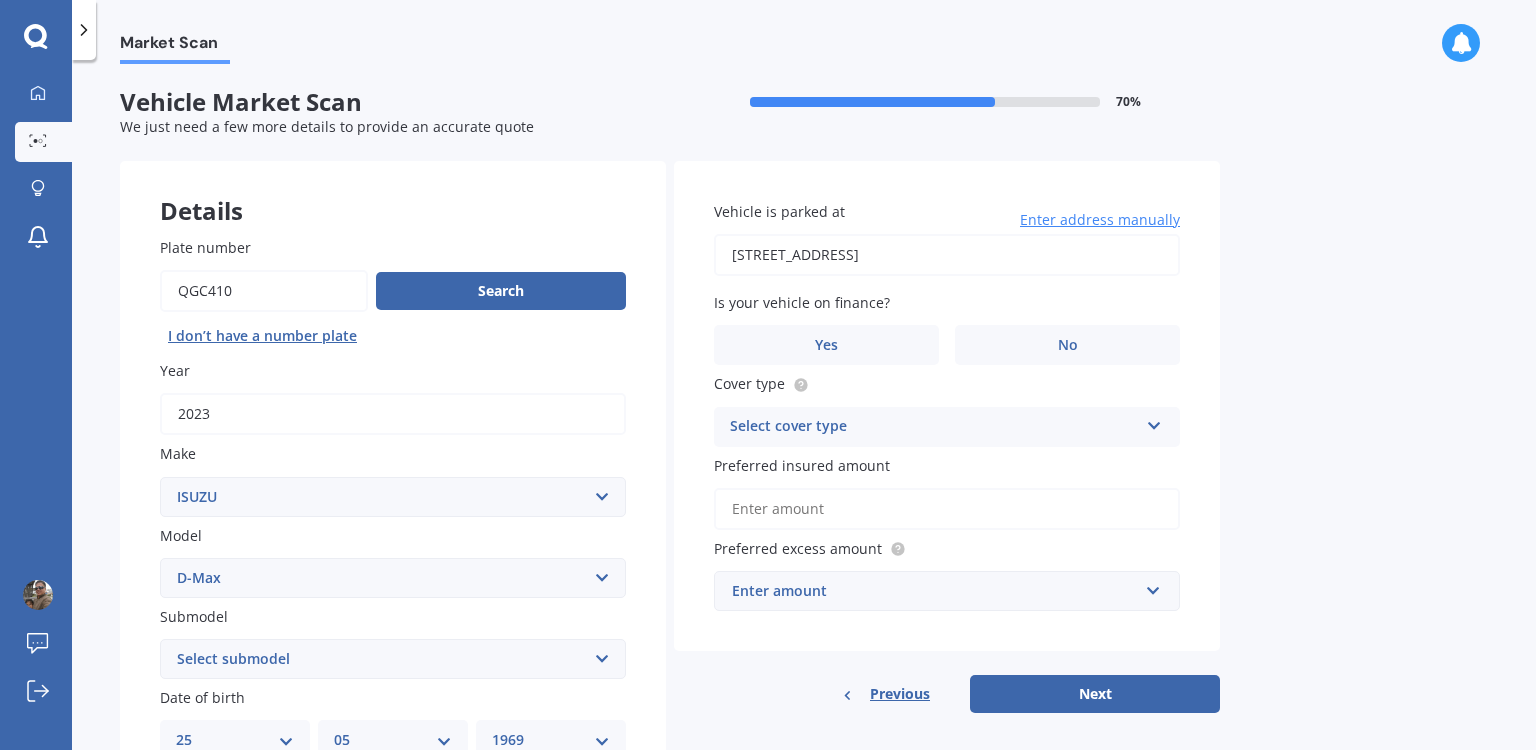type on "[STREET_ADDRESS]" 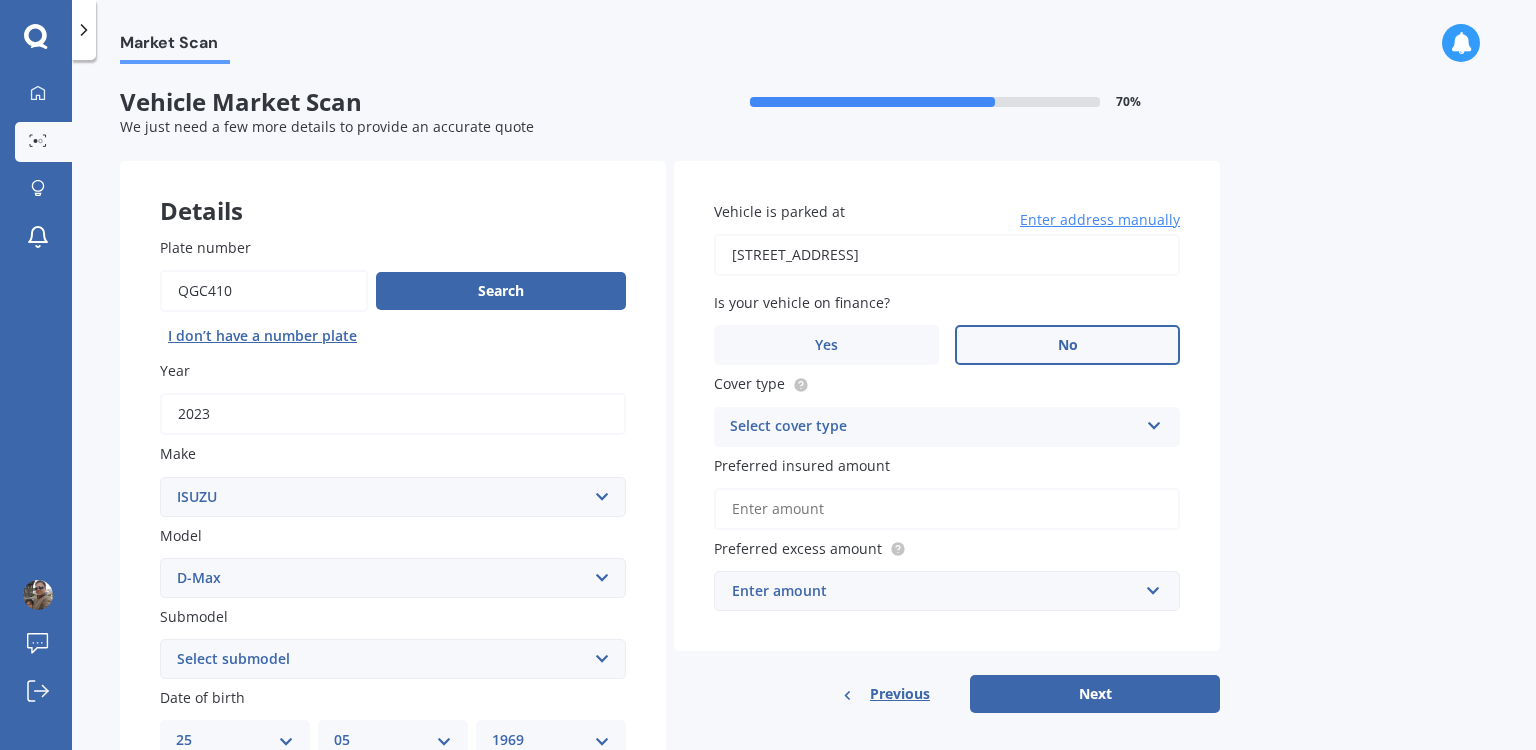 click on "No" at bounding box center (1068, 345) 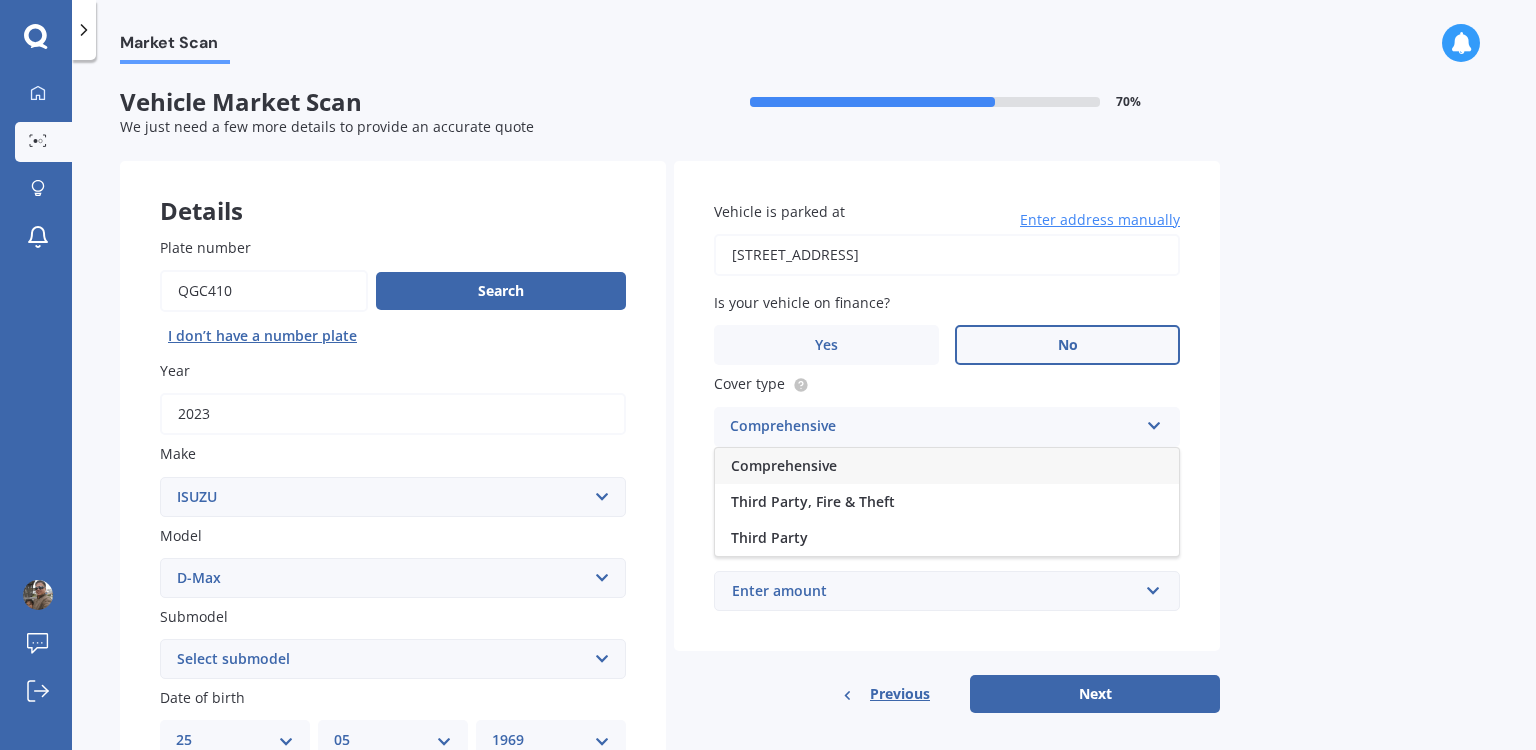 click on "Comprehensive" at bounding box center [947, 466] 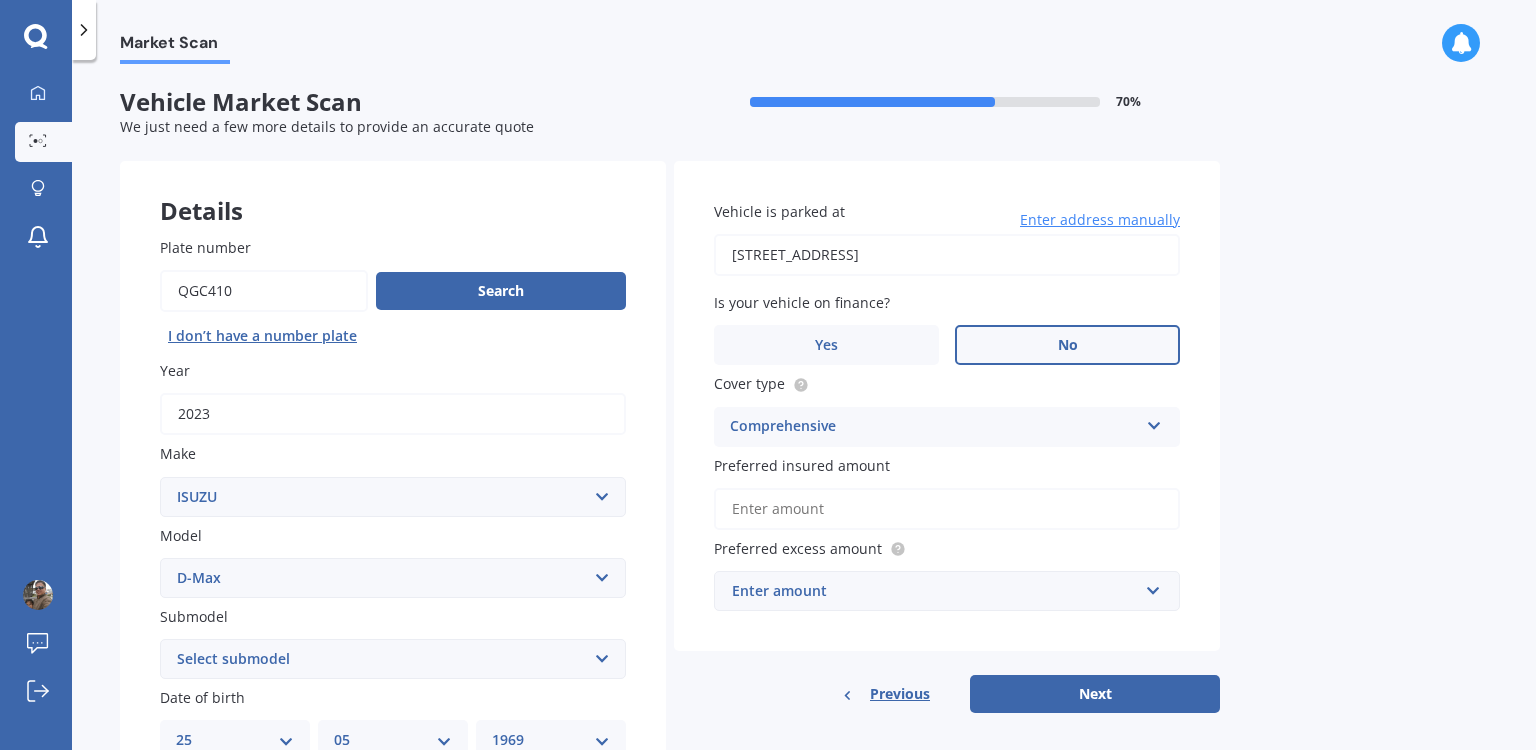 click on "Preferred insured amount" at bounding box center [947, 509] 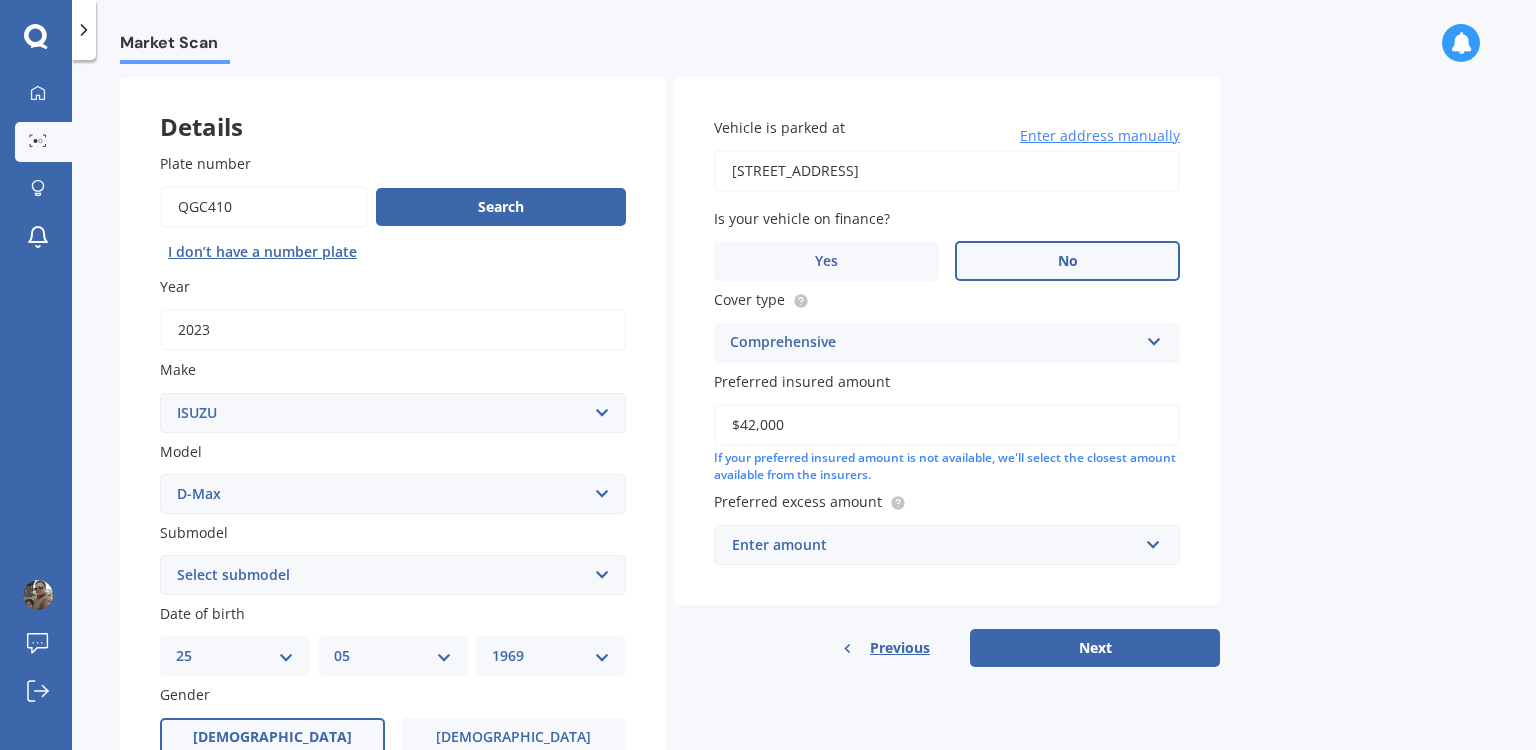 scroll, scrollTop: 133, scrollLeft: 0, axis: vertical 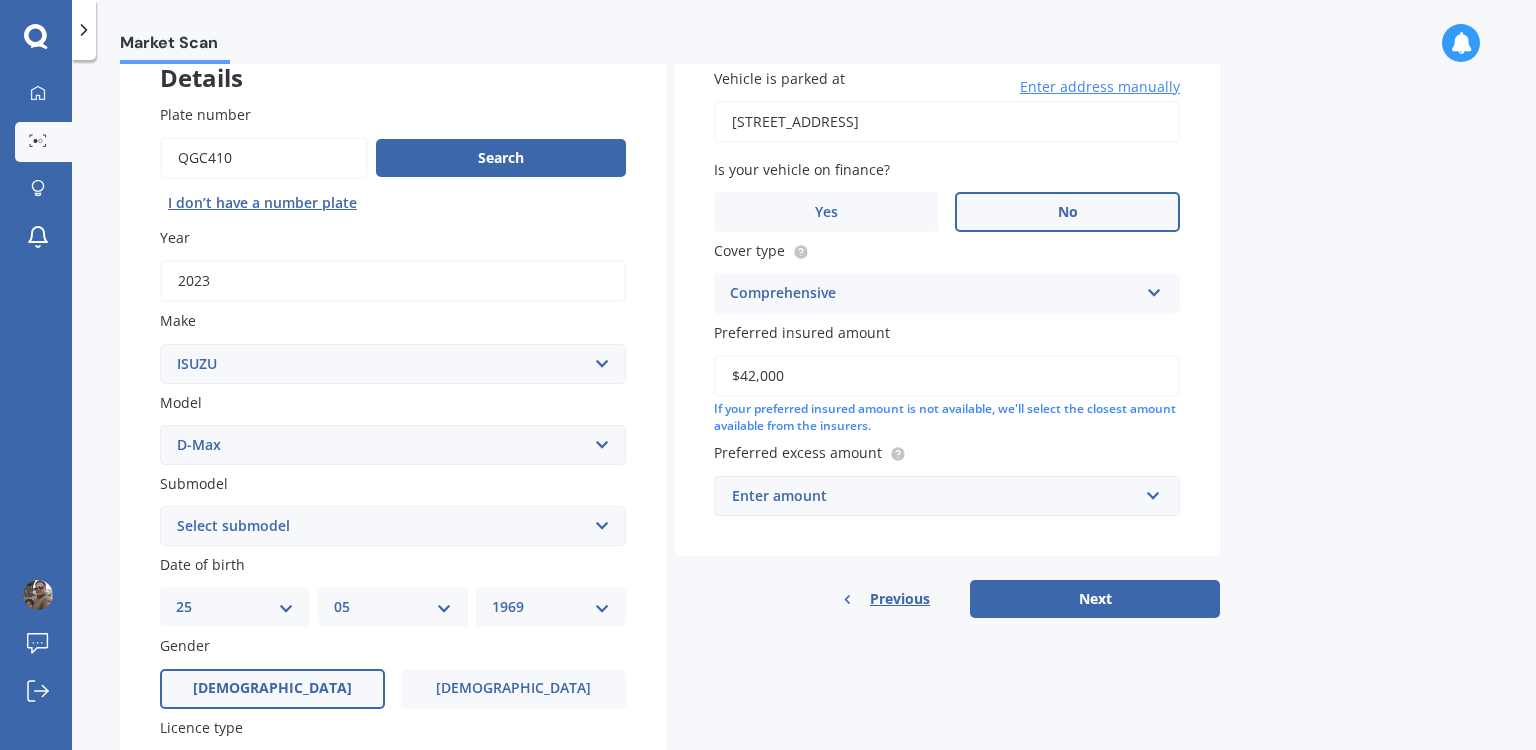 type on "$42,000" 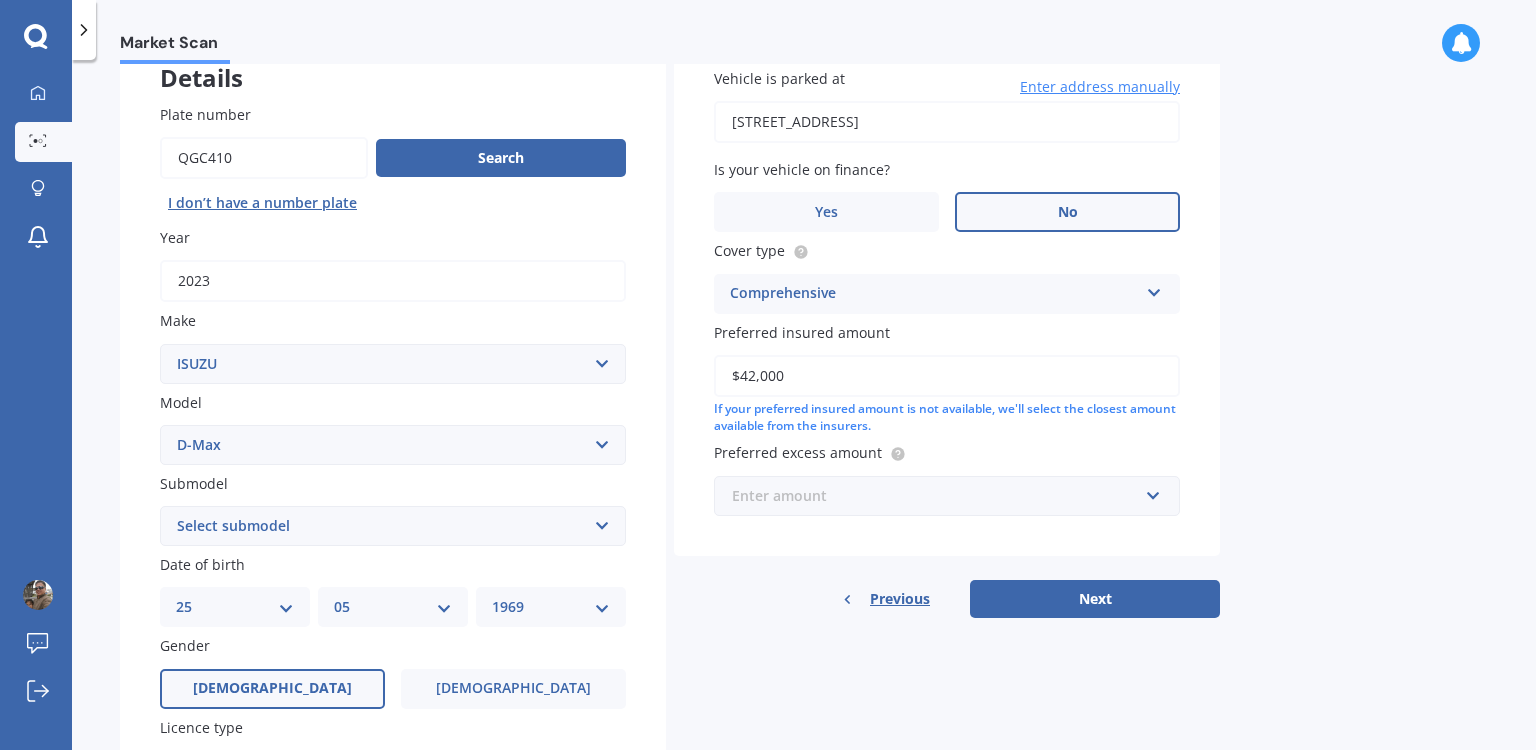 click at bounding box center [940, 496] 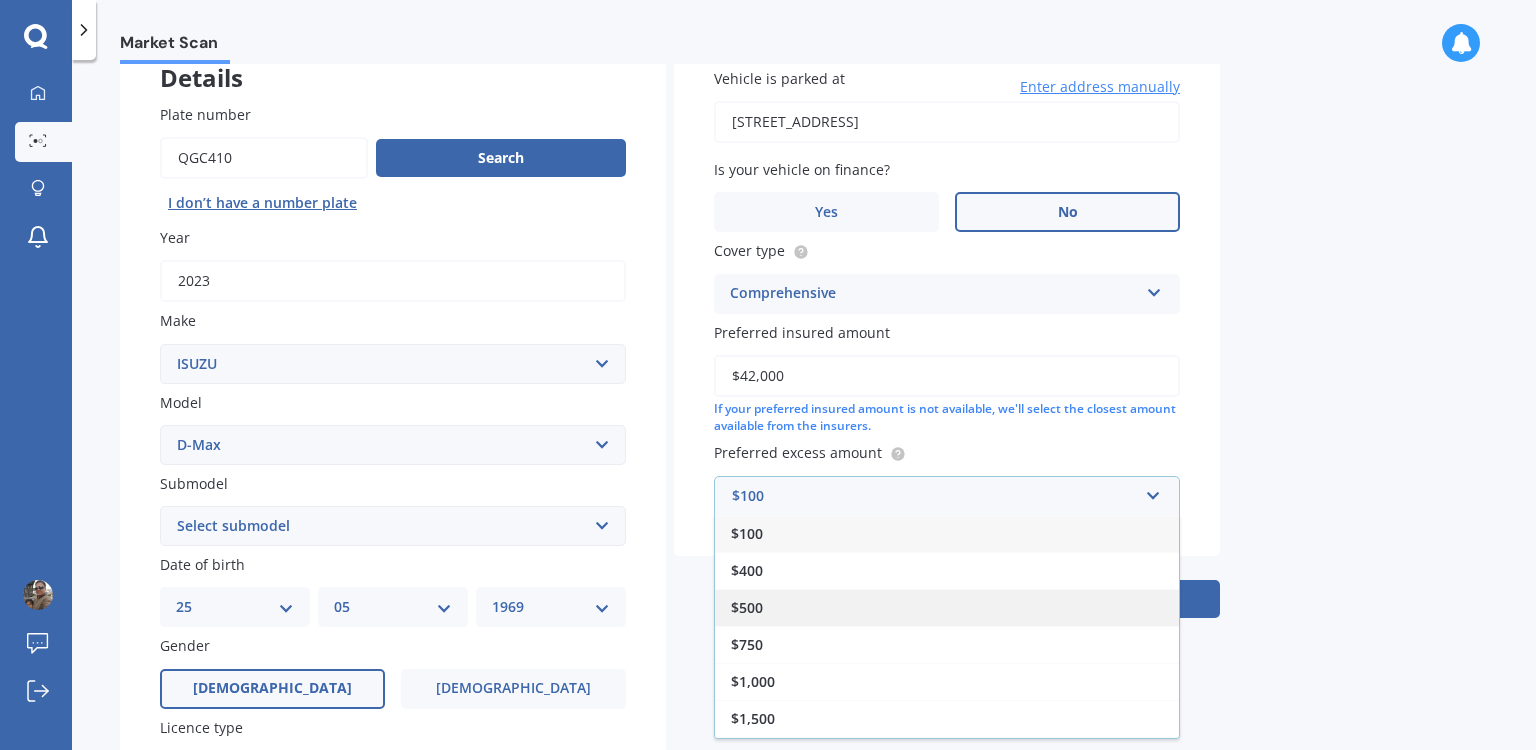 click on "$500" at bounding box center [947, 607] 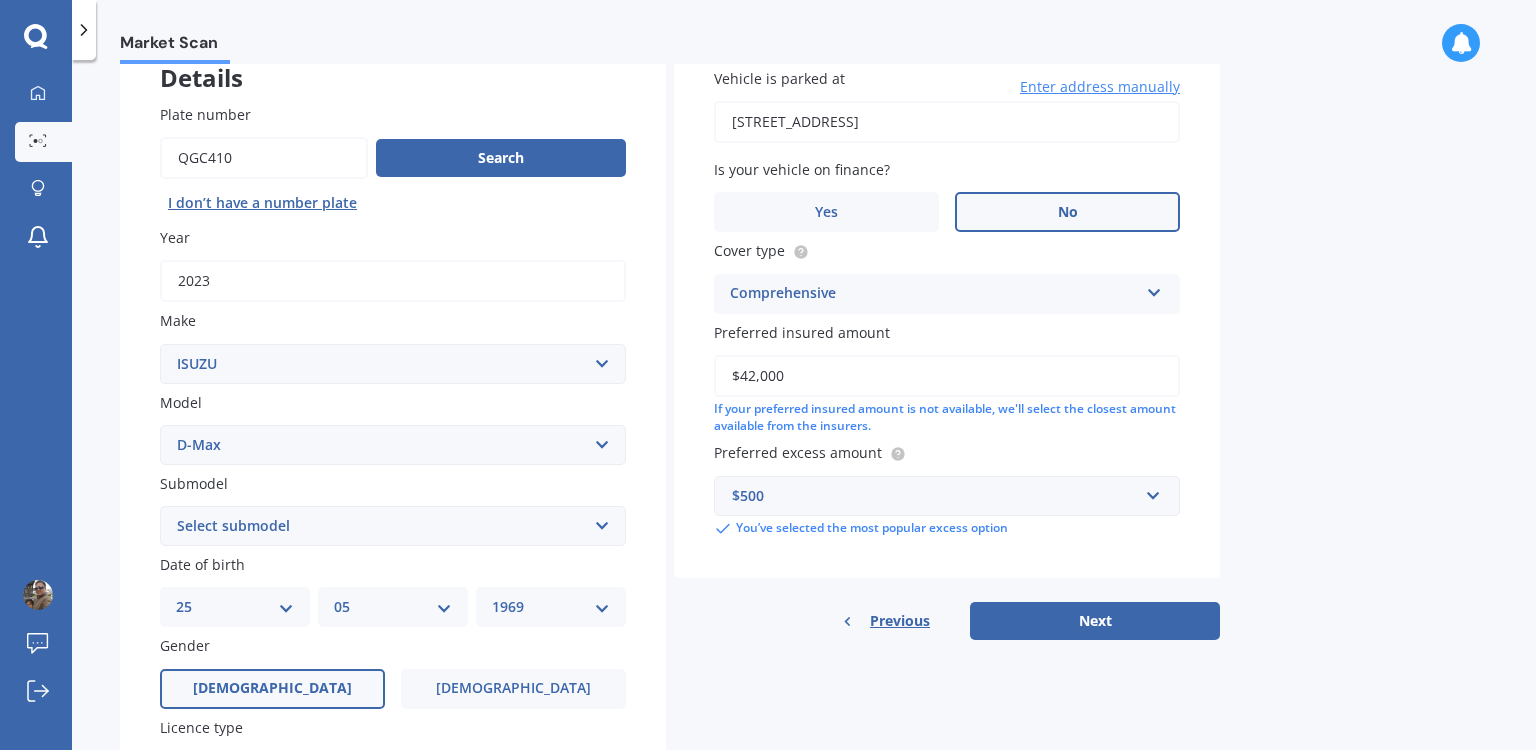 scroll, scrollTop: 266, scrollLeft: 0, axis: vertical 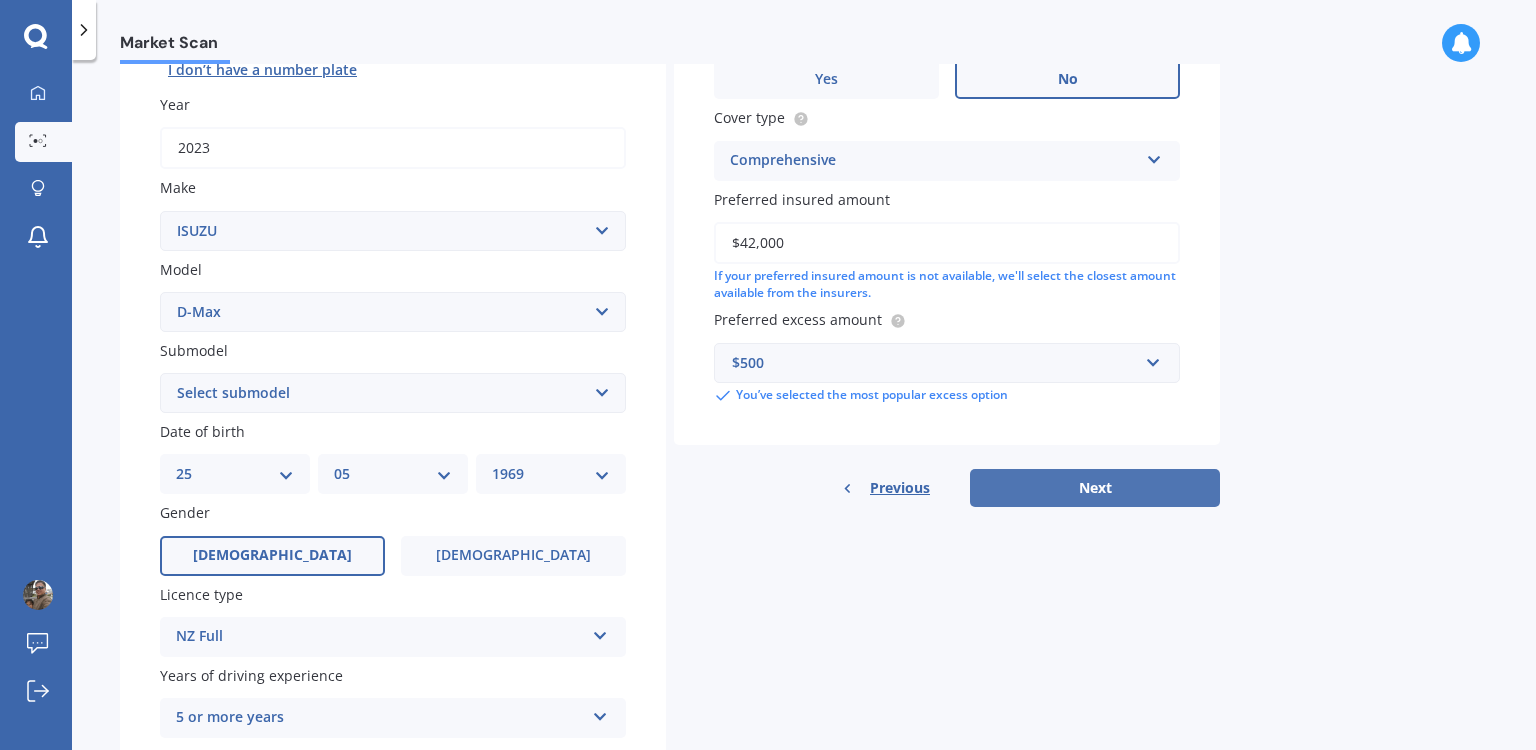 click on "Next" at bounding box center [1095, 488] 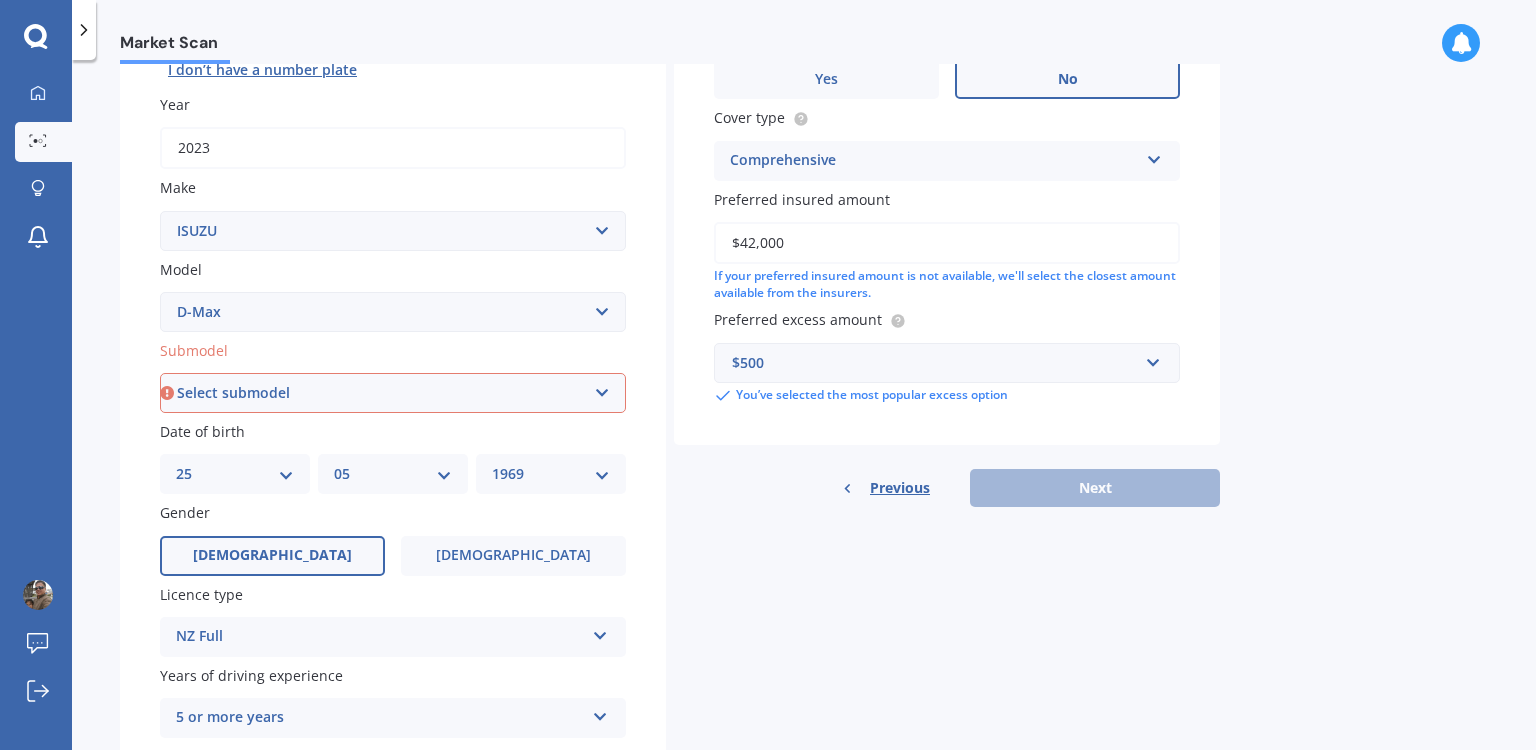 click on "Select submodel (All Other) LS LS-M DOUBLE CAB 4WD LX 4WD" at bounding box center (393, 393) 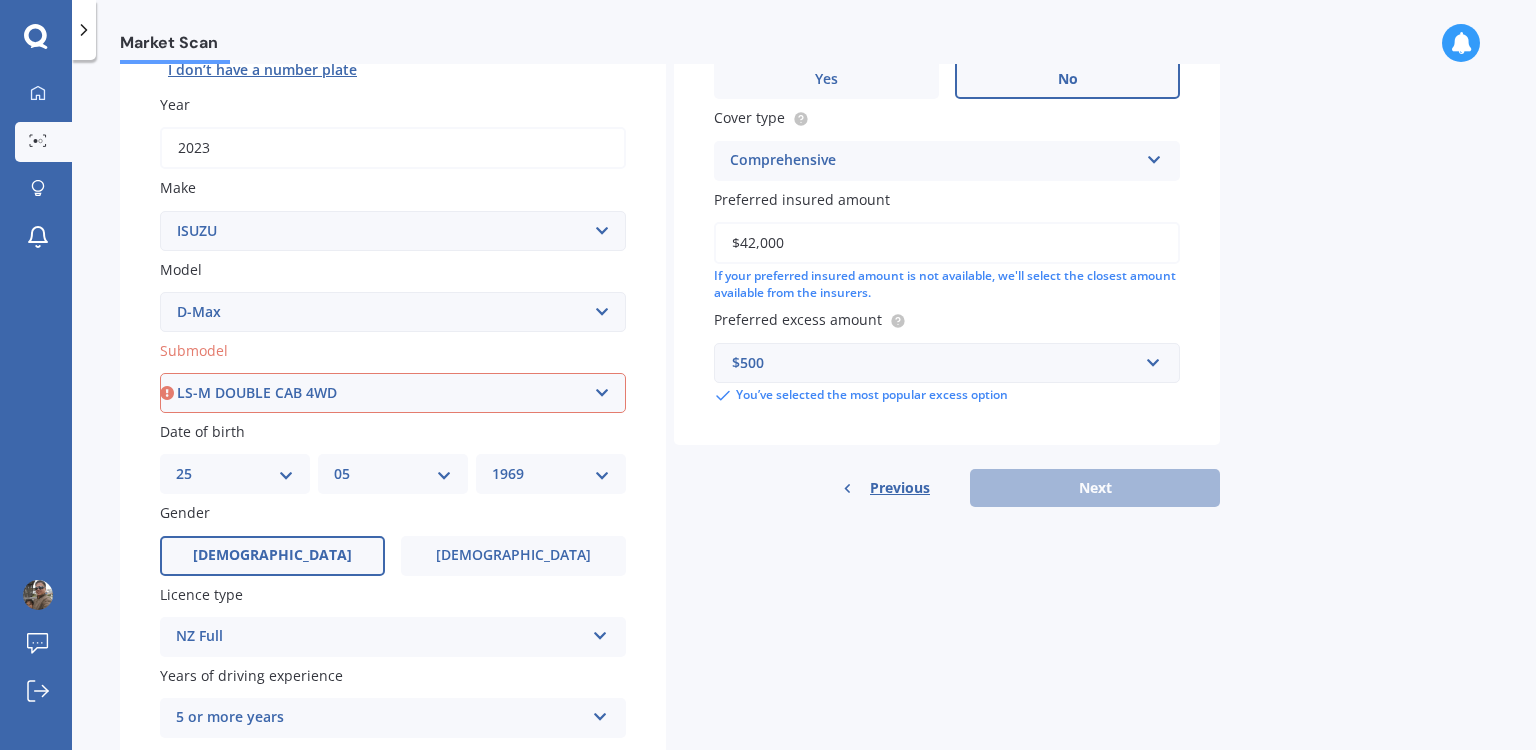 click on "Select submodel (All Other) LS LS-M DOUBLE CAB 4WD LX 4WD" at bounding box center (393, 393) 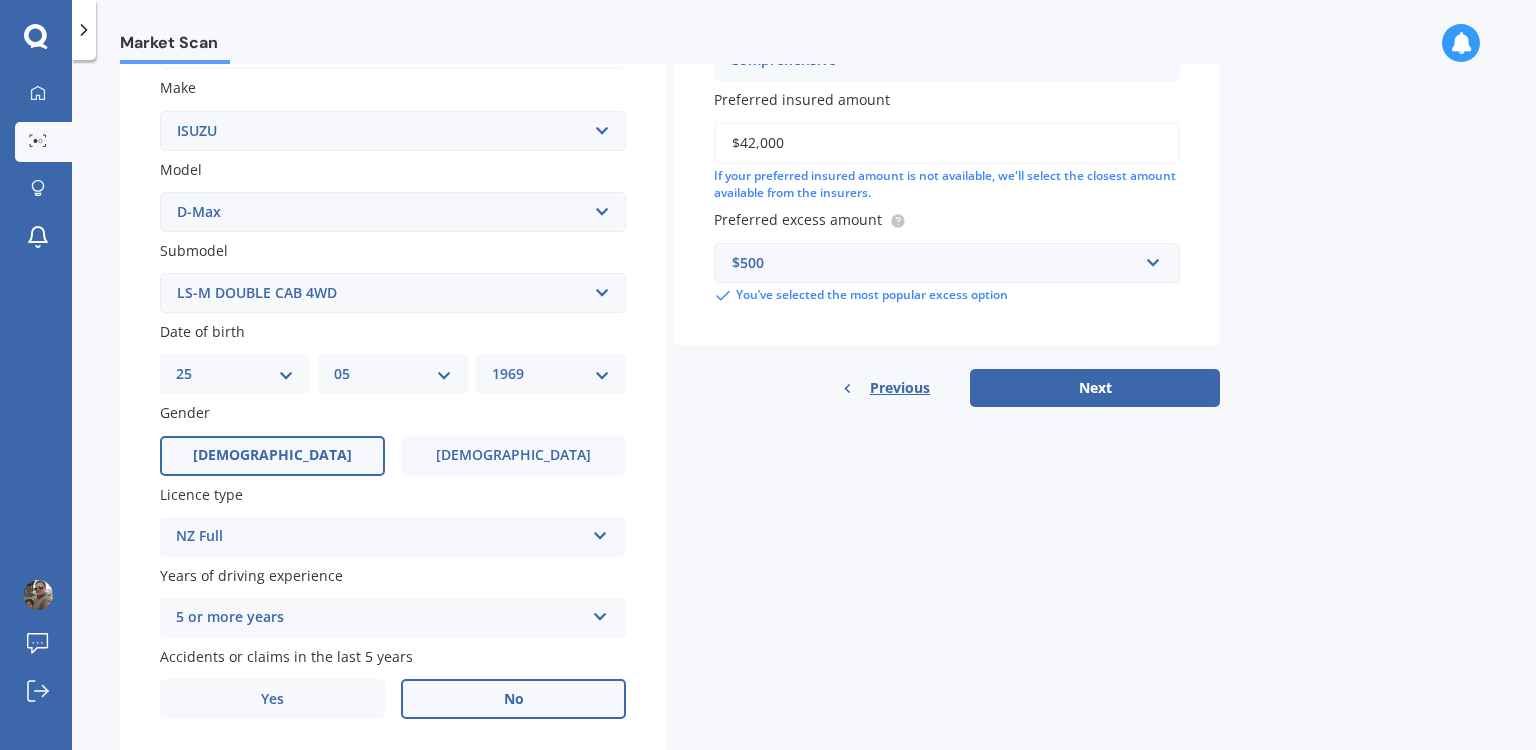 scroll, scrollTop: 400, scrollLeft: 0, axis: vertical 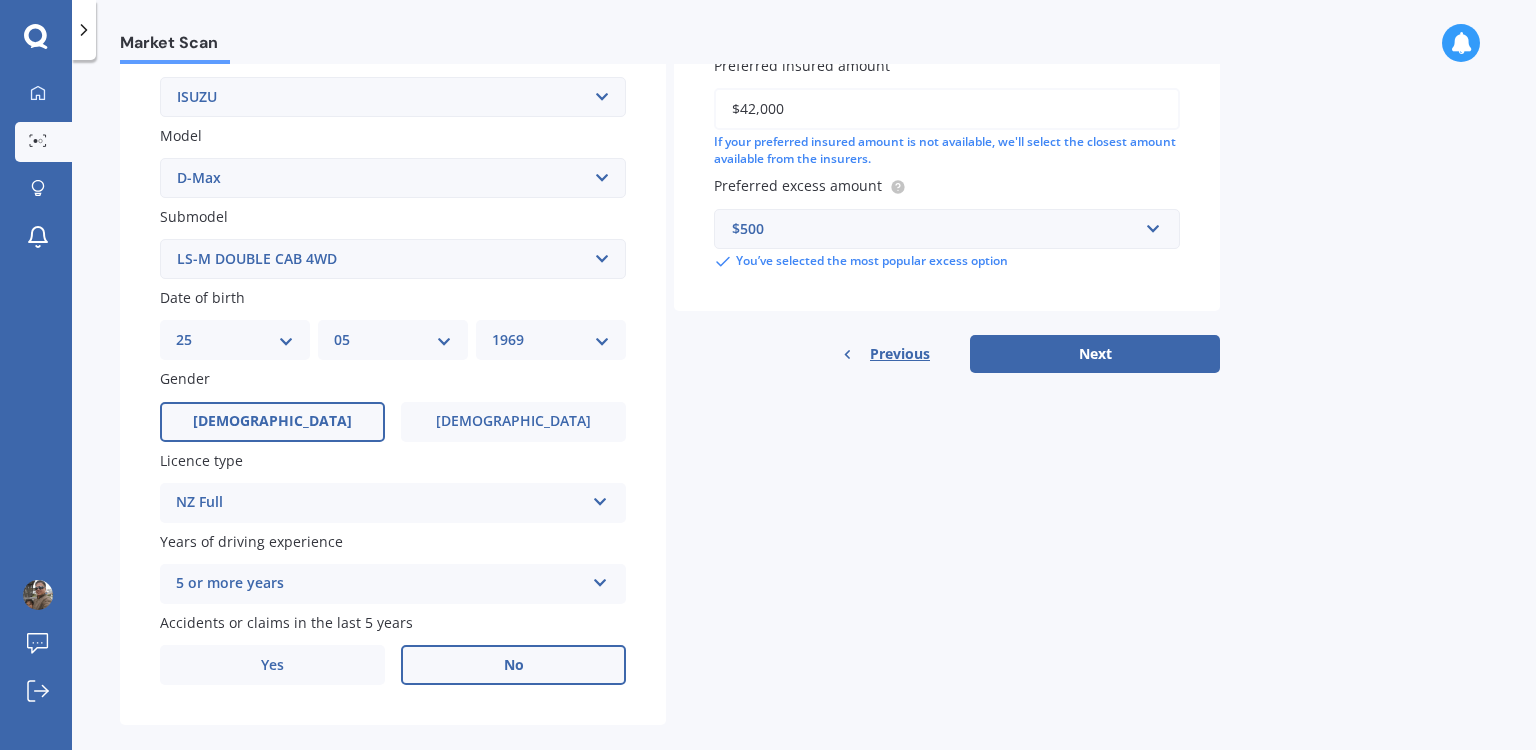click on "Select submodel (All Other) LS LS-M DOUBLE CAB 4WD LX 4WD" at bounding box center [393, 259] 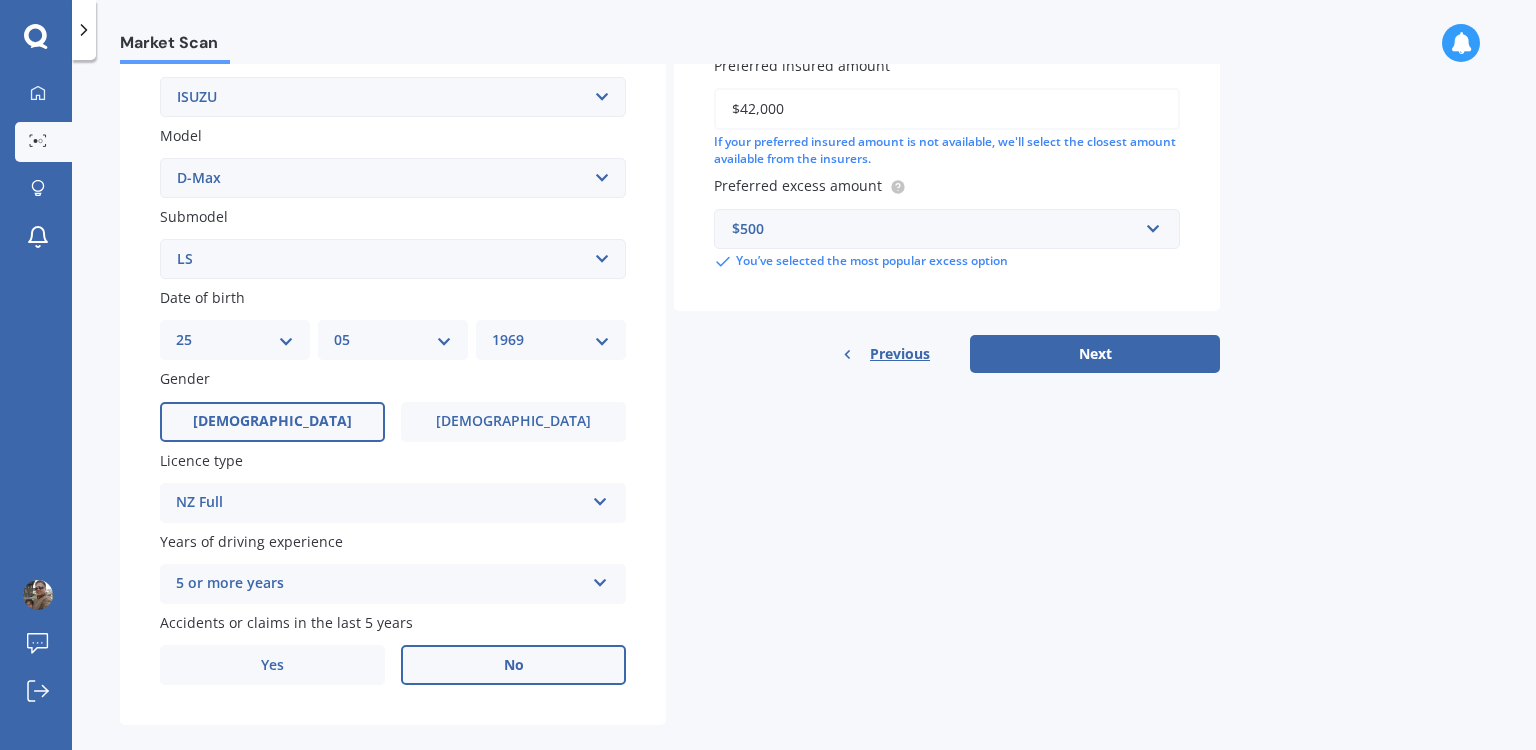 click on "Select submodel (All Other) LS LS-M DOUBLE CAB 4WD LX 4WD" at bounding box center [393, 259] 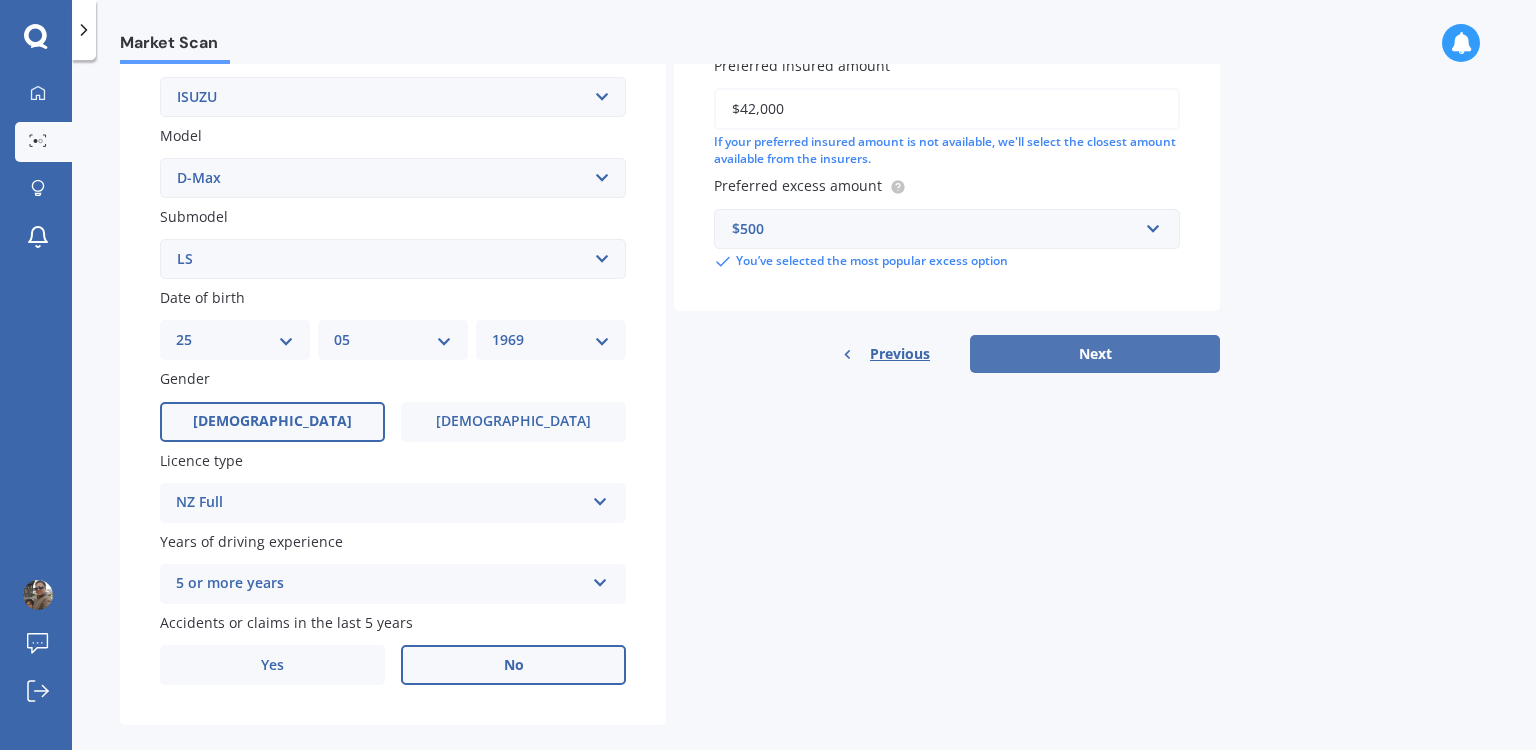 click on "Next" at bounding box center (1095, 354) 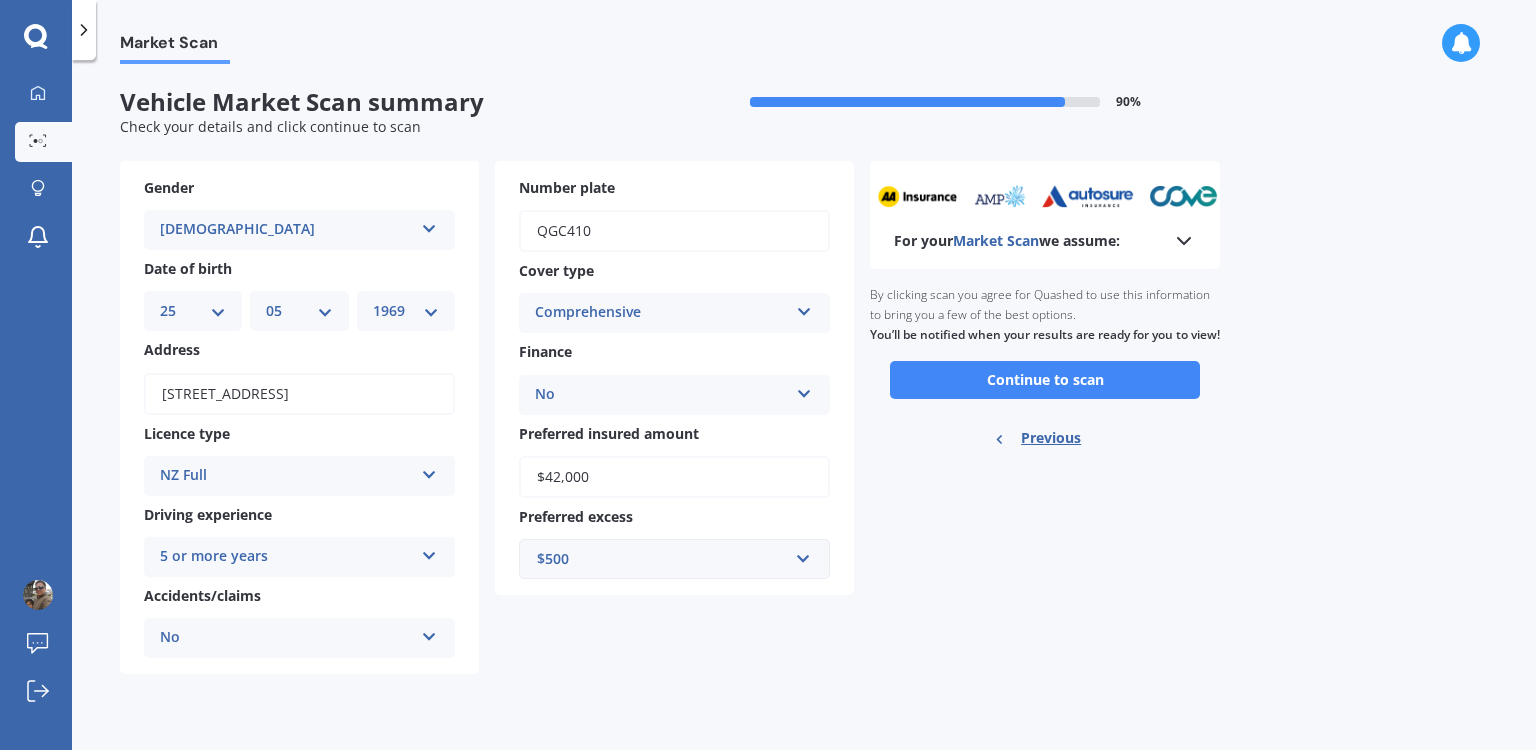 scroll, scrollTop: 0, scrollLeft: 0, axis: both 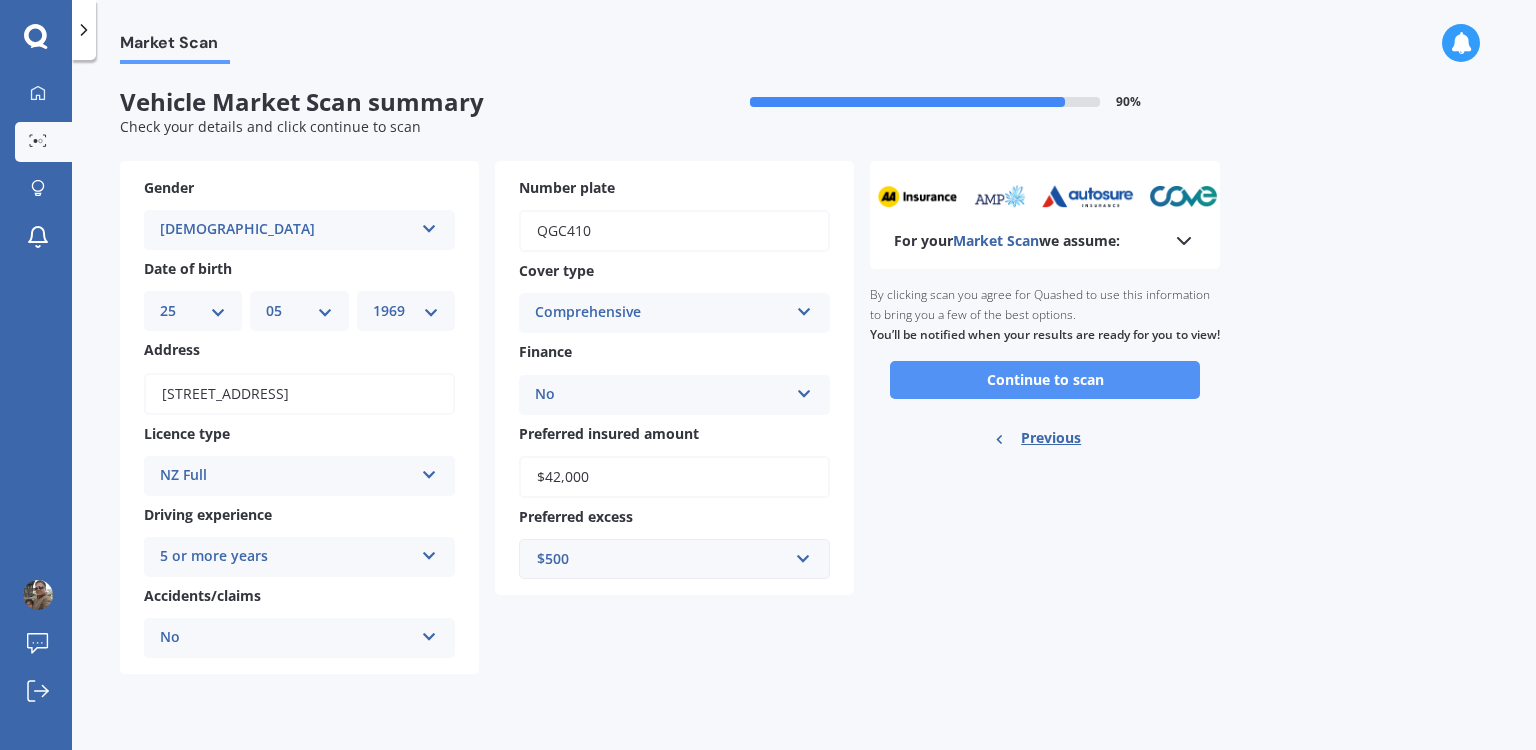 click on "Continue to scan" at bounding box center (1045, 380) 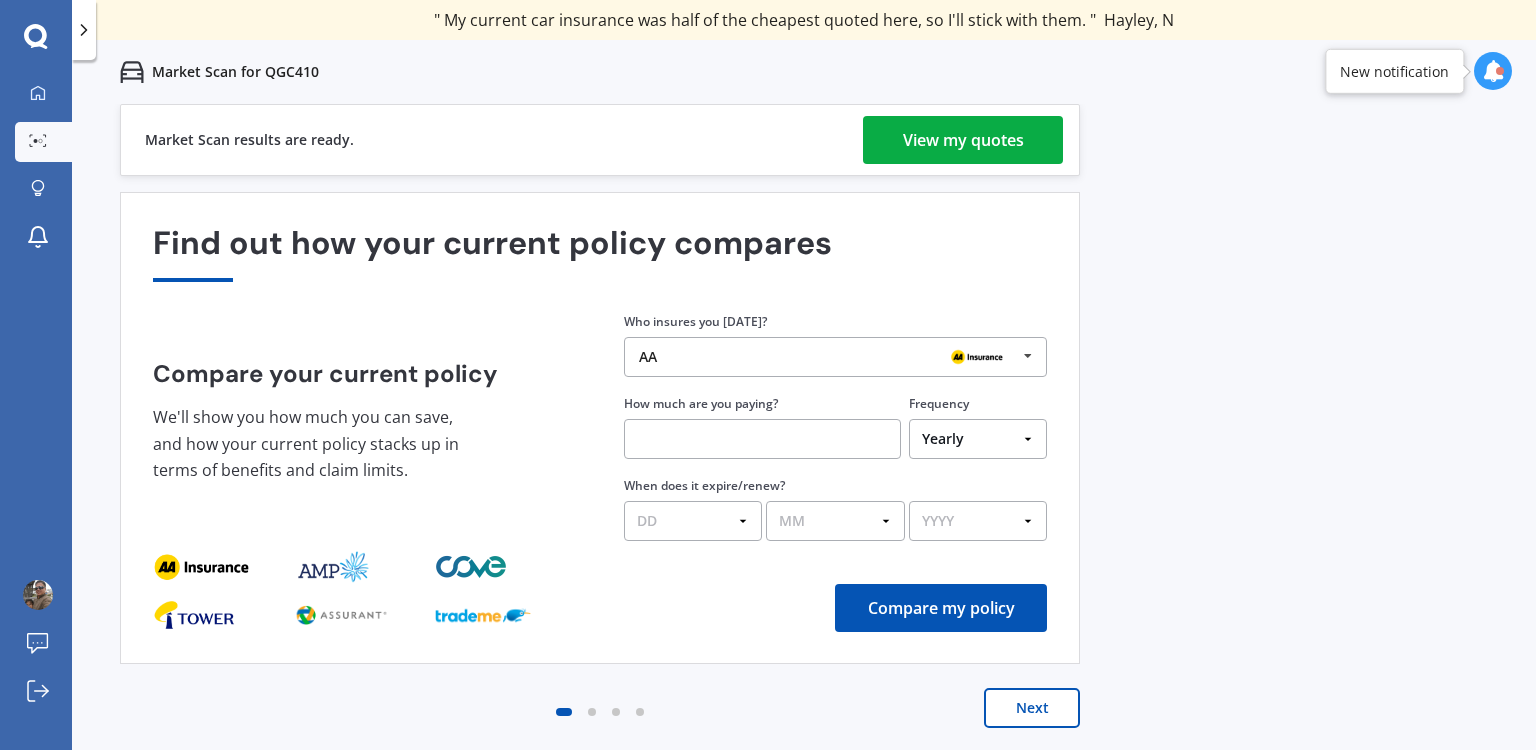 click on "View my quotes" at bounding box center (963, 140) 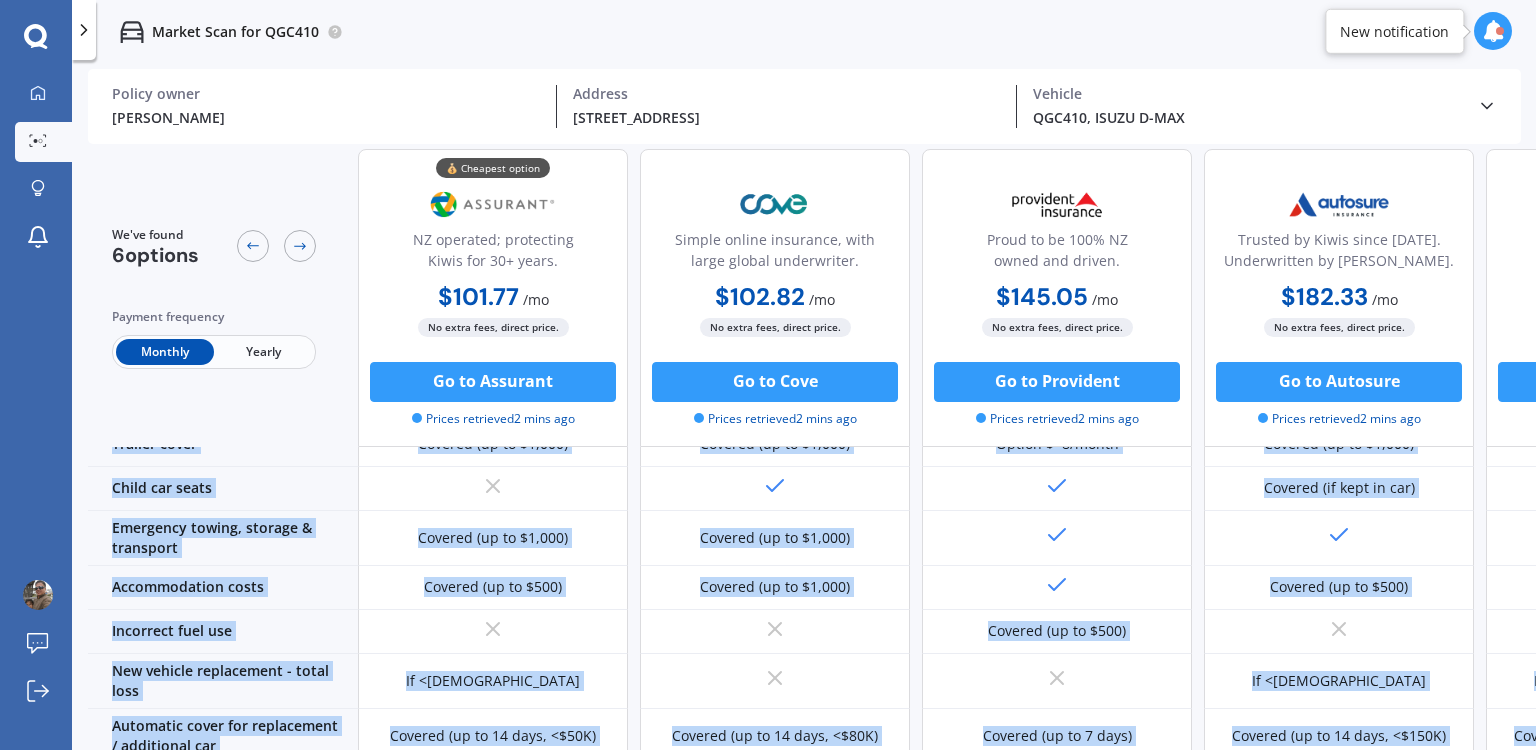 drag, startPoint x: 980, startPoint y: 740, endPoint x: 1060, endPoint y: 740, distance: 80 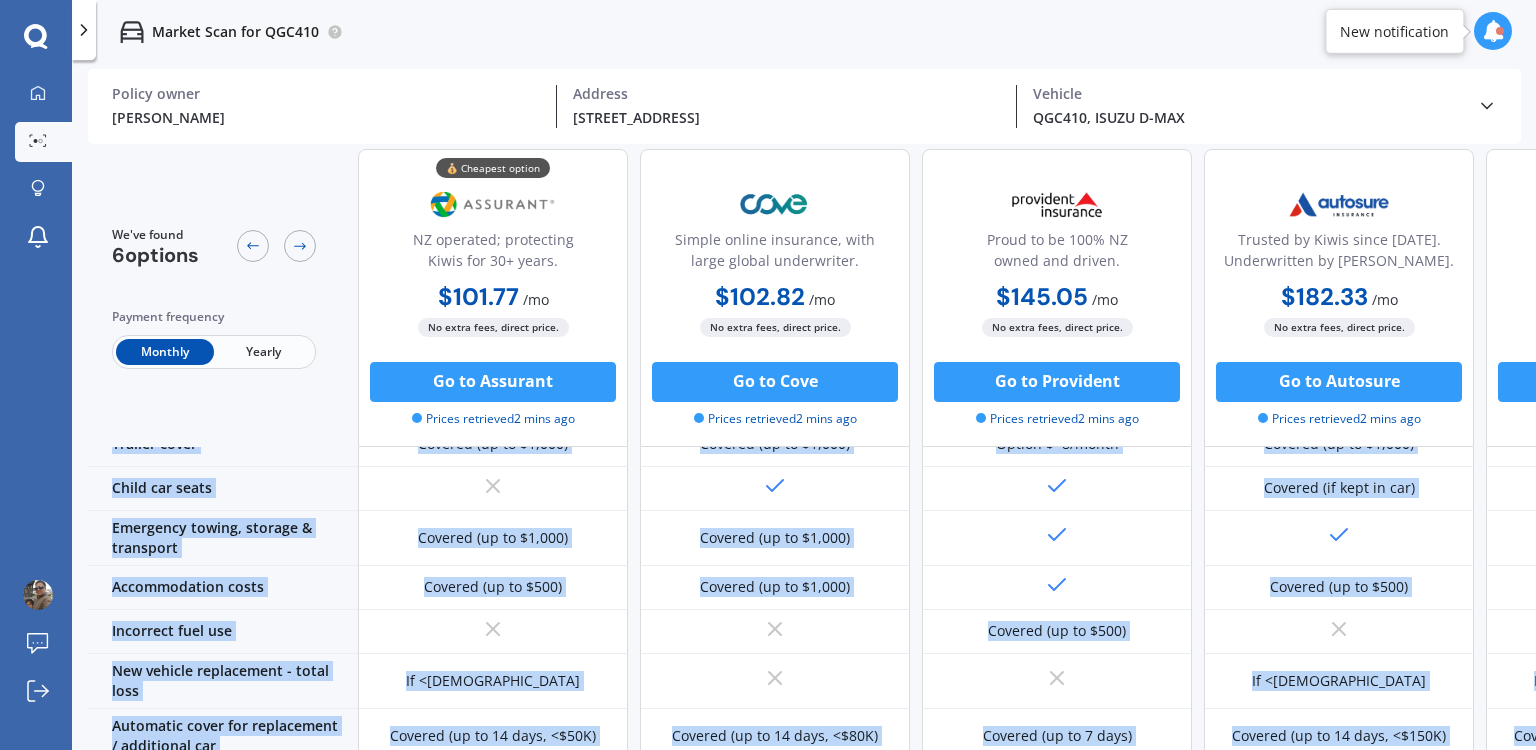 click on "Sum insured (incl. GST) $42,000 $42,000 $42,000 $42,000 $42,000 $42,000 Excess amount $420 $500 $500 $500 $500 $500 Benefits Damage to your car Theft of your car Liability cover - property damages $10 million $20 million $10 million $20 million $20 million $20 million Liability cover - bodily injury $1 million $250,000 $1 million $1 million $1 million $100,000 Lost keys & locks replacement Covered (up to $1,000) Covered (up to $300) Stolen / duplicated keys & locks Covered (up to $500) Covered (up to $1,000) Covered (up to $300) Covered (up to $1,000) Covered (up to $1,000) Trailer cover Covered (up to $1,000) Covered (up to $1,000) Option $<8/month Covered (up to $1,000) Covered (up to $1,000) Child car seats Covered (if kept in car) Covered (if kept in car) Emergency towing, storage & transport Covered (up to $1,000) Covered (up to $1,000) Accommodation costs Covered (up to $500) Covered (up to $1,000) Covered (up to $500) Covered (up to $500) Covered (up to $500) Incorrect fuel use Covered (up to $500) No" at bounding box center (1063, 673) 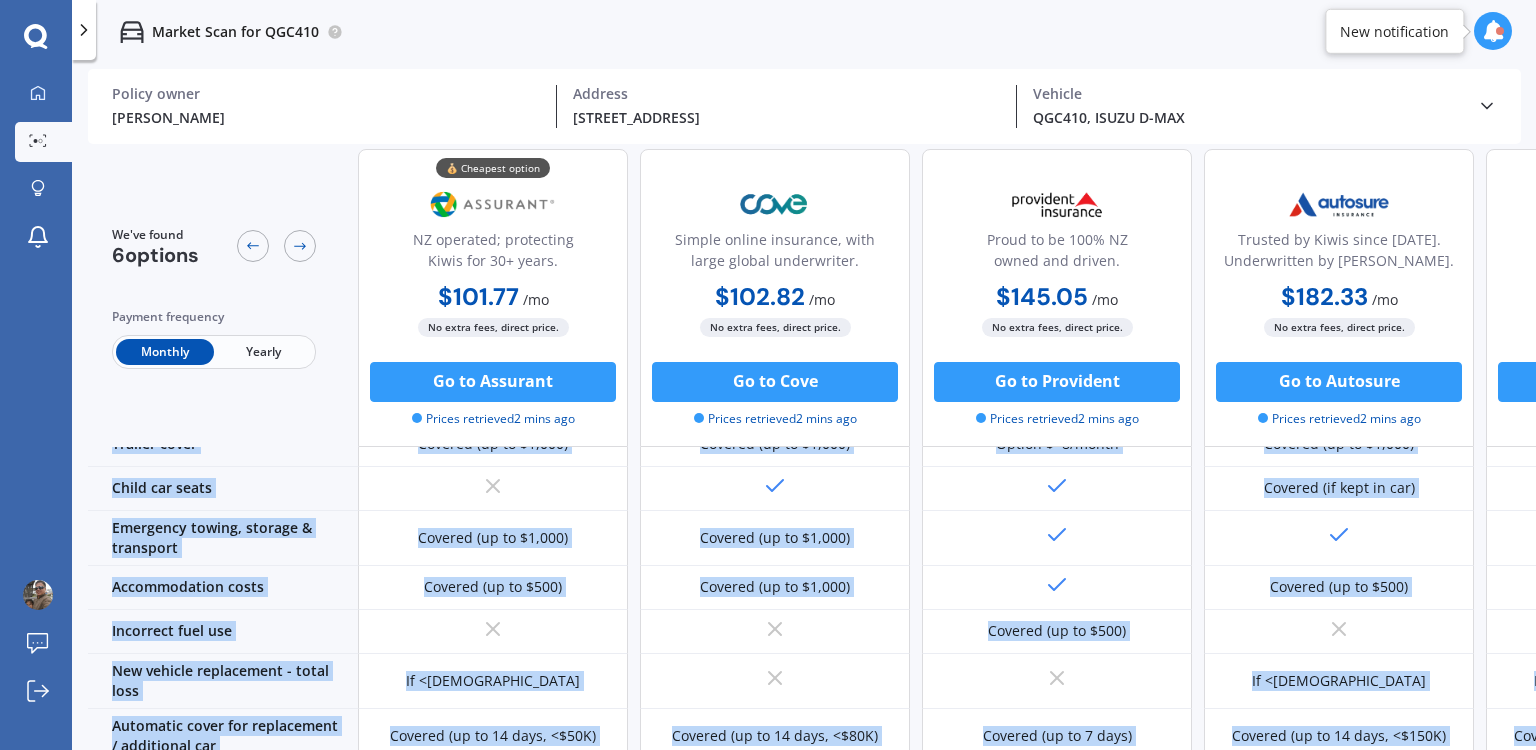 scroll, scrollTop: 492, scrollLeft: 0, axis: vertical 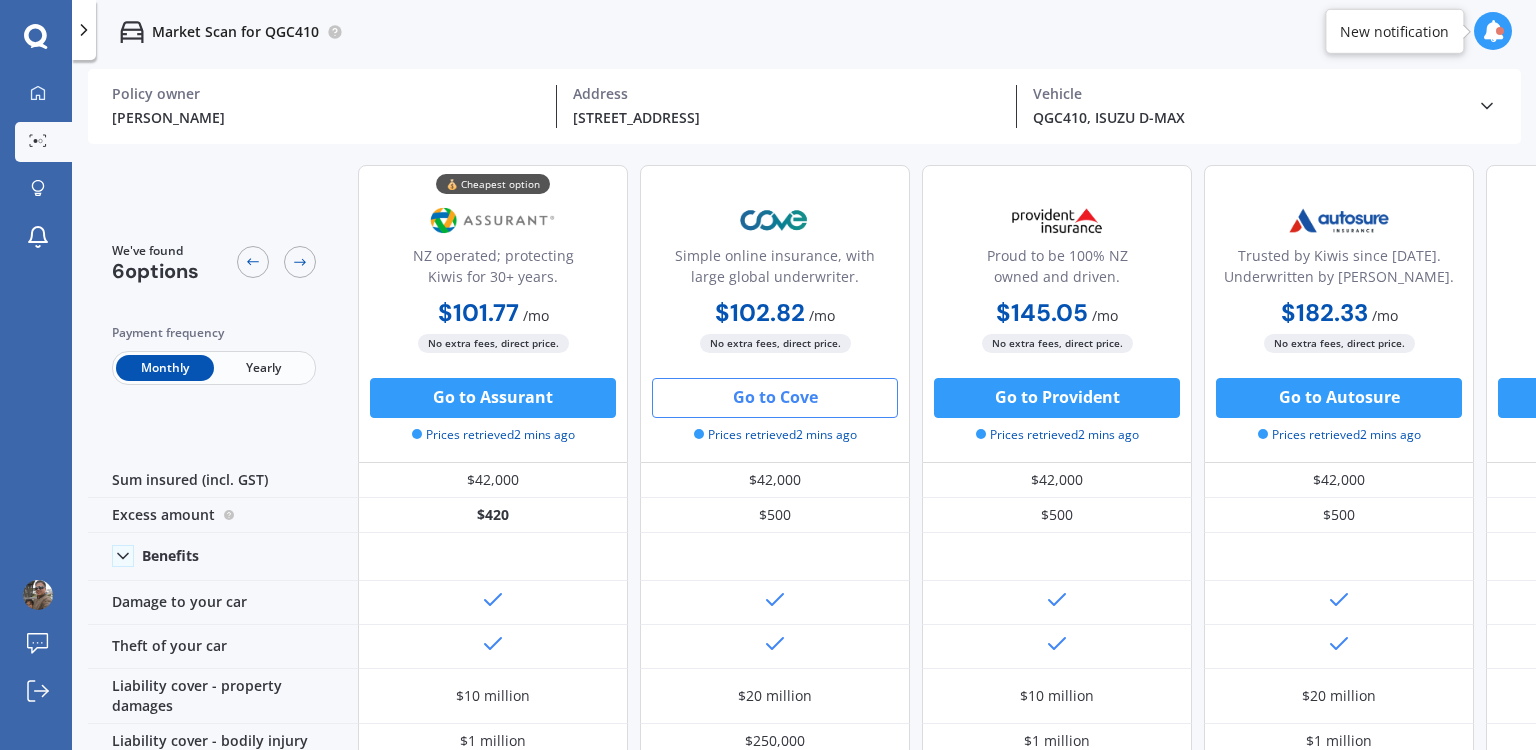 click on "Go to Cove" at bounding box center (775, 398) 